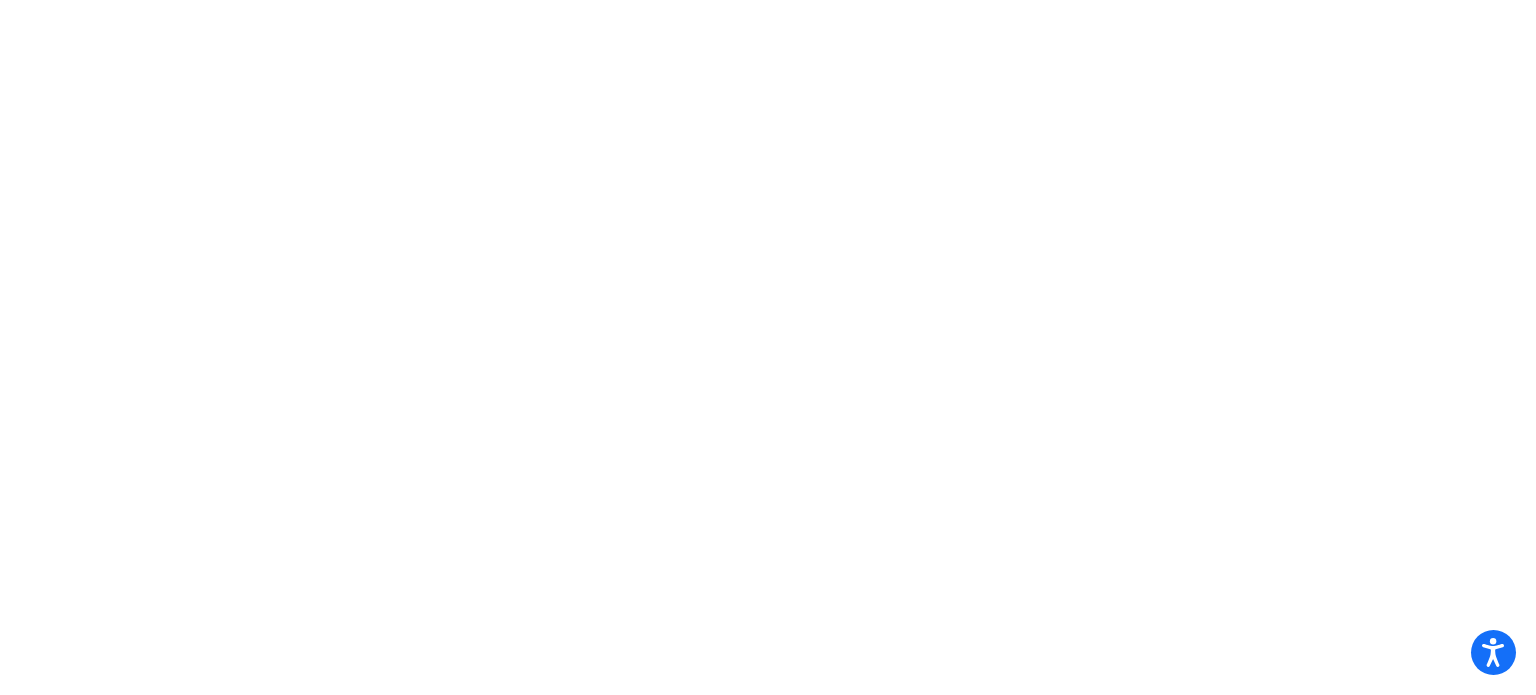 scroll, scrollTop: 0, scrollLeft: 0, axis: both 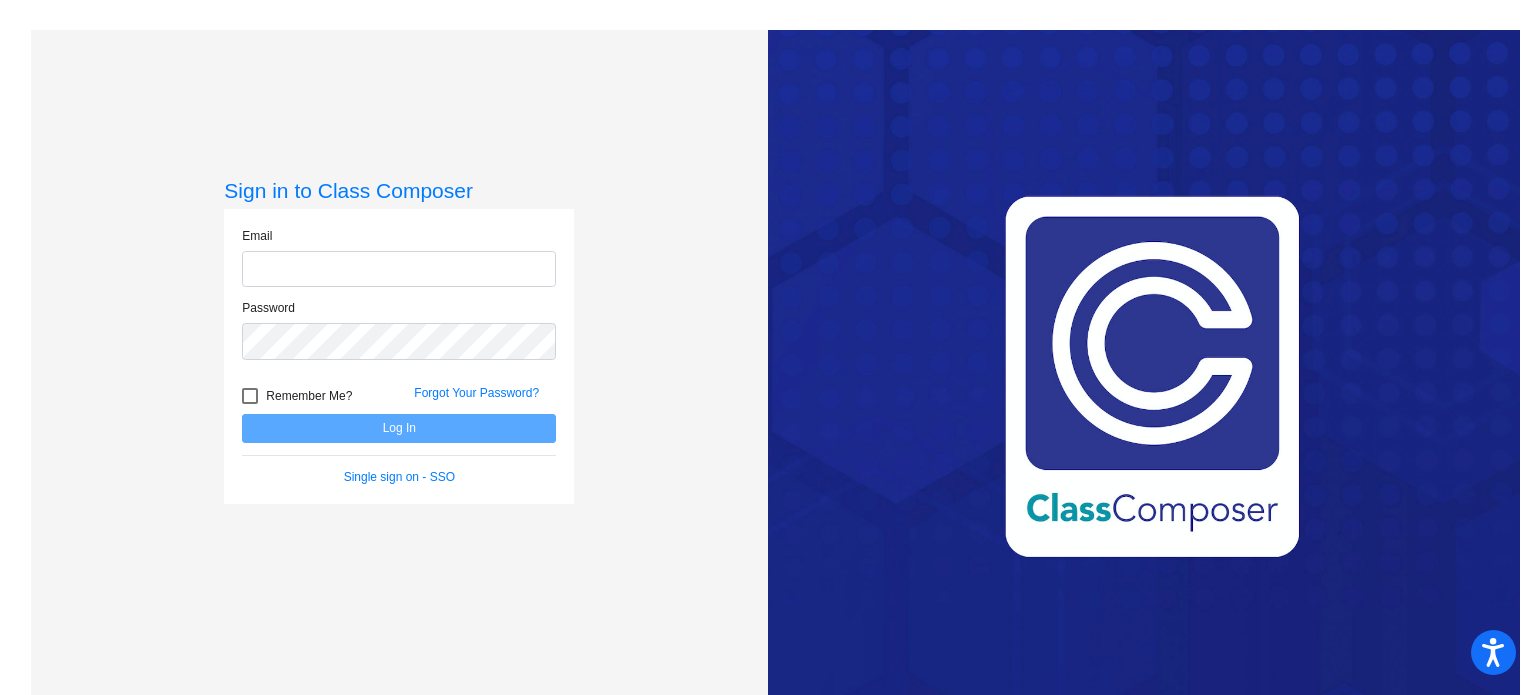 type on "[EMAIL_ADDRESS][DOMAIN_NAME]" 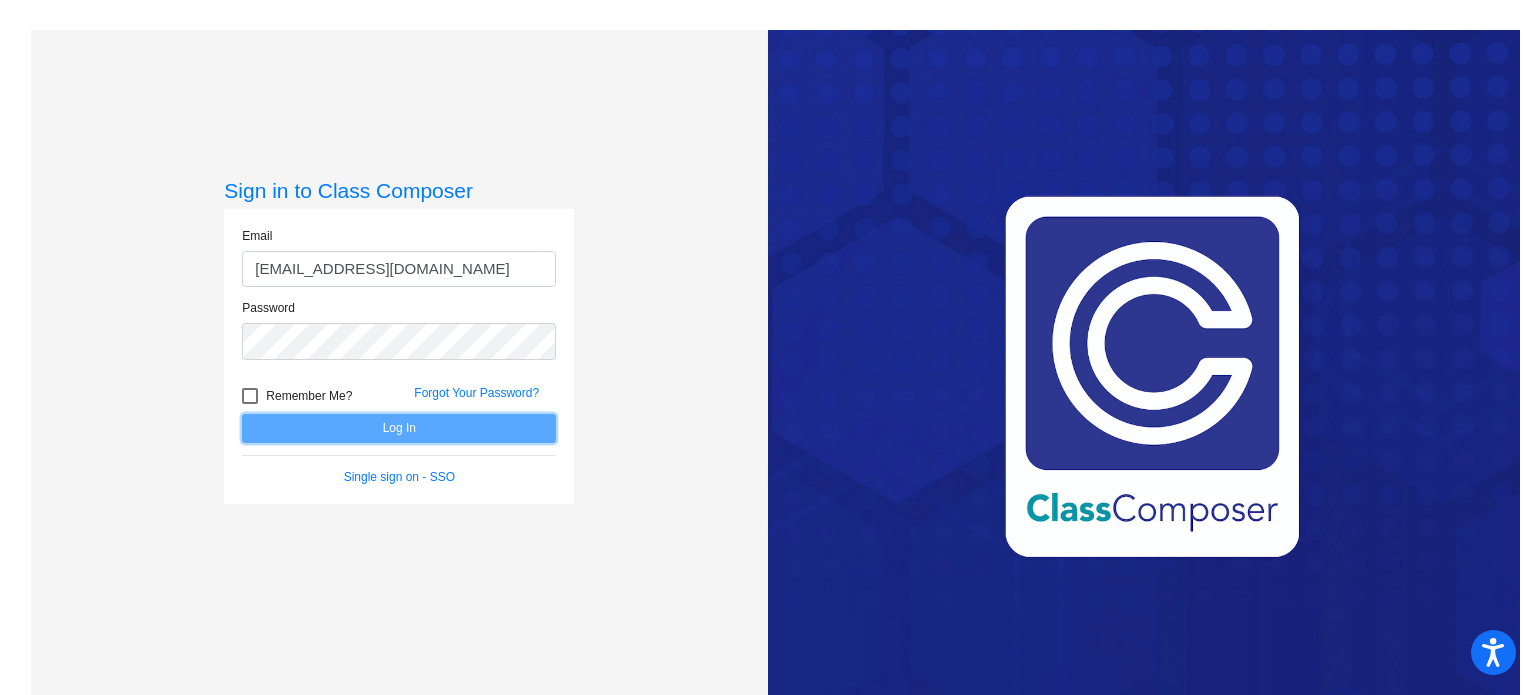 click on "Log In" 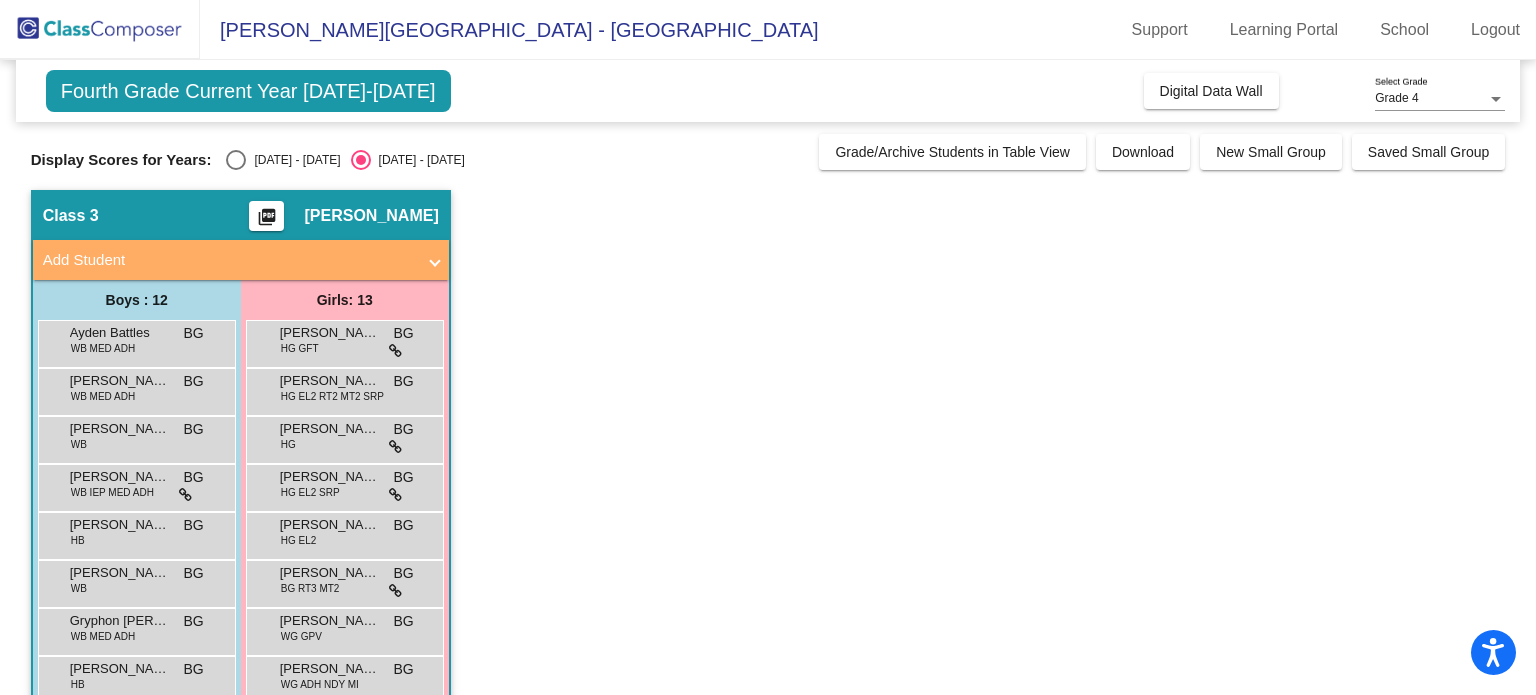 click at bounding box center (236, 160) 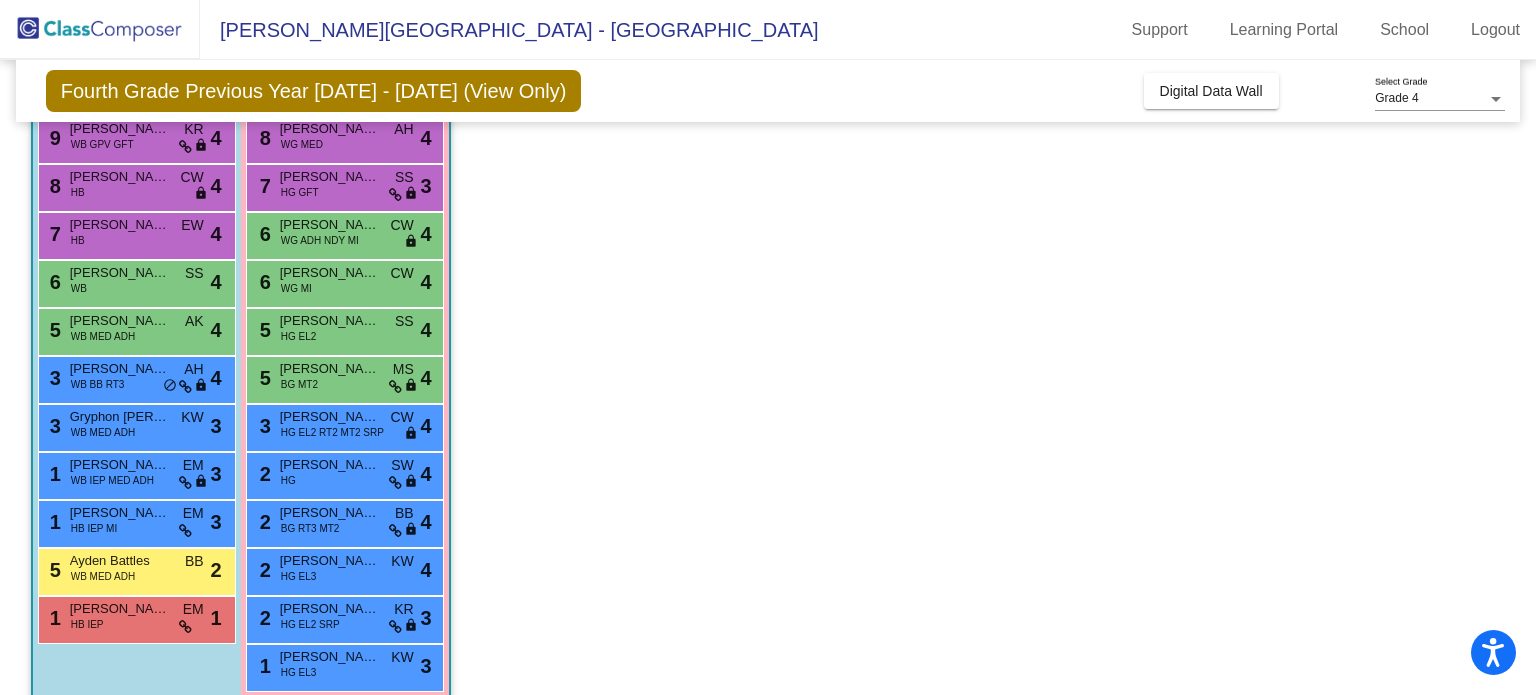 scroll, scrollTop: 280, scrollLeft: 0, axis: vertical 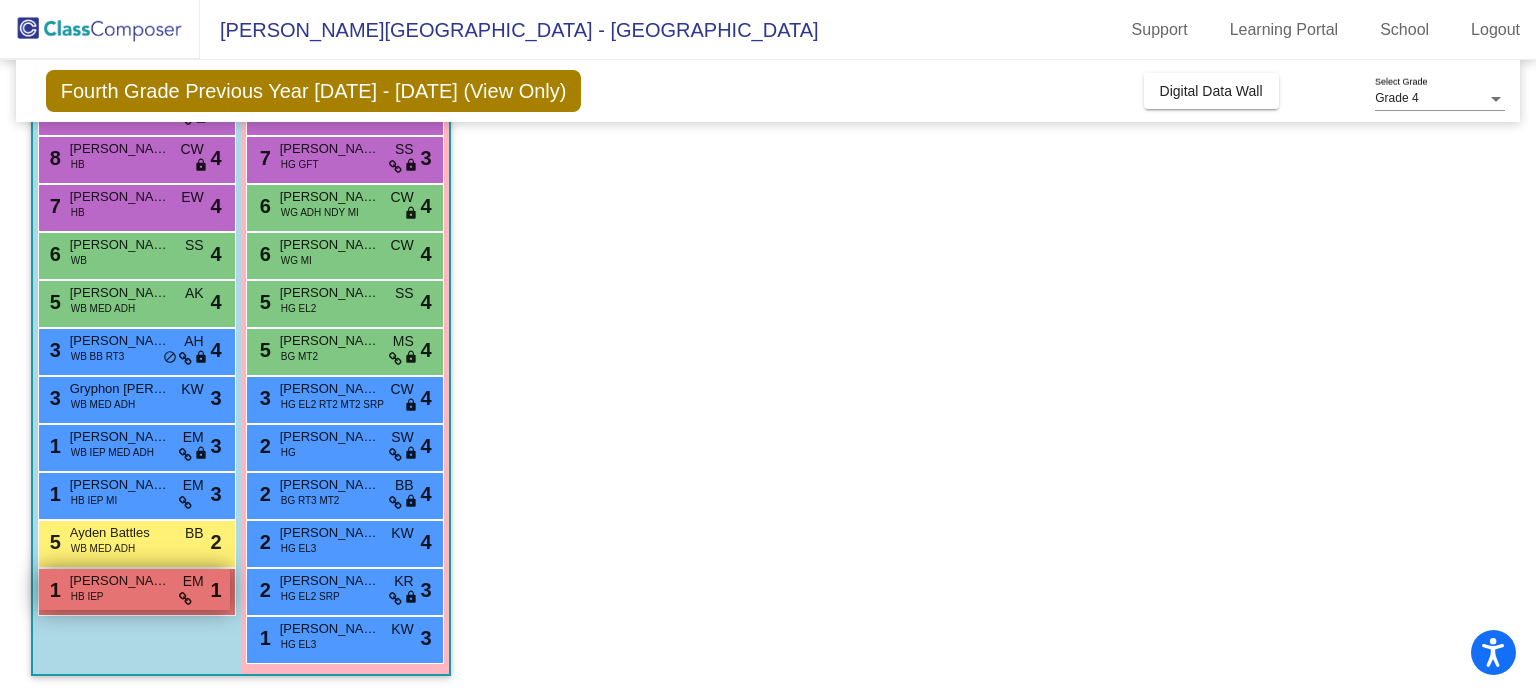 click on "1 [PERSON_NAME] [PERSON_NAME] HB IEP EM lock do_not_disturb_alt 1" at bounding box center (134, 589) 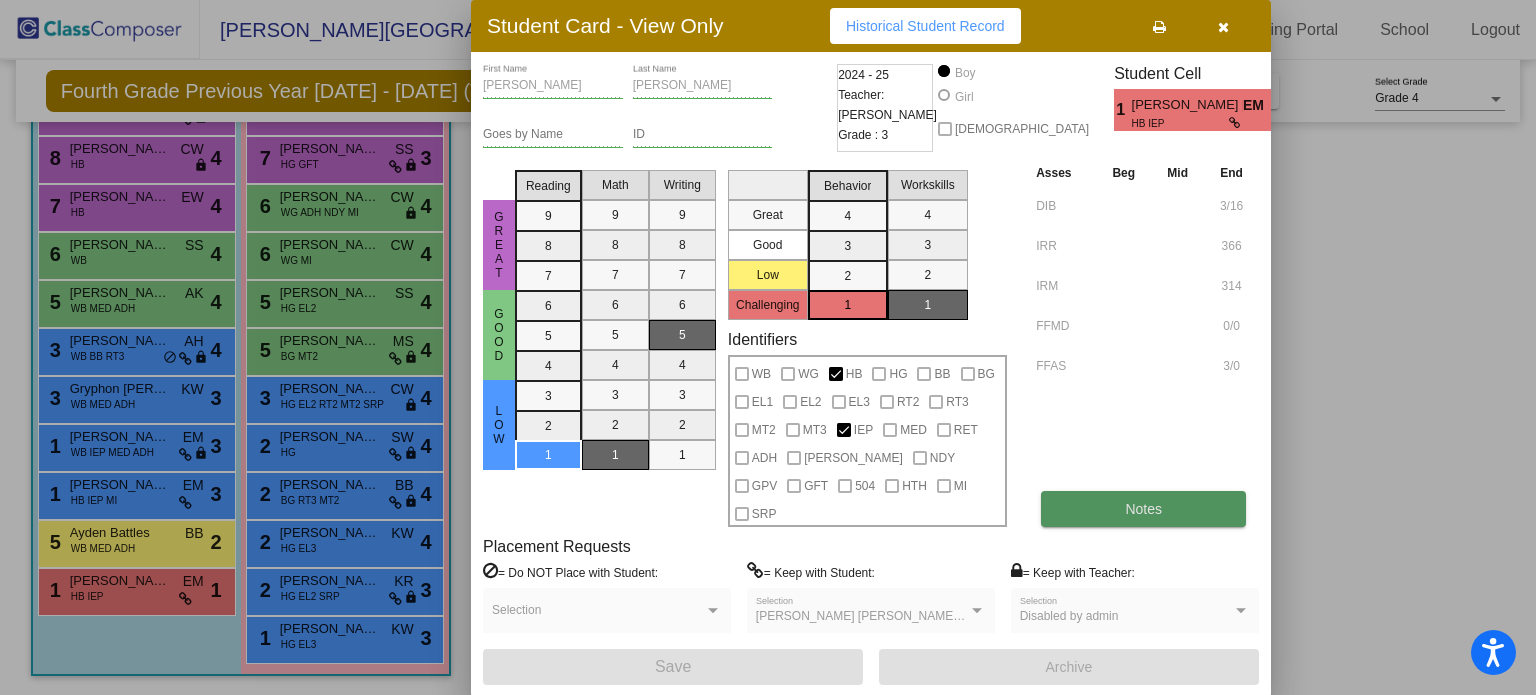 click on "Notes" at bounding box center [1143, 509] 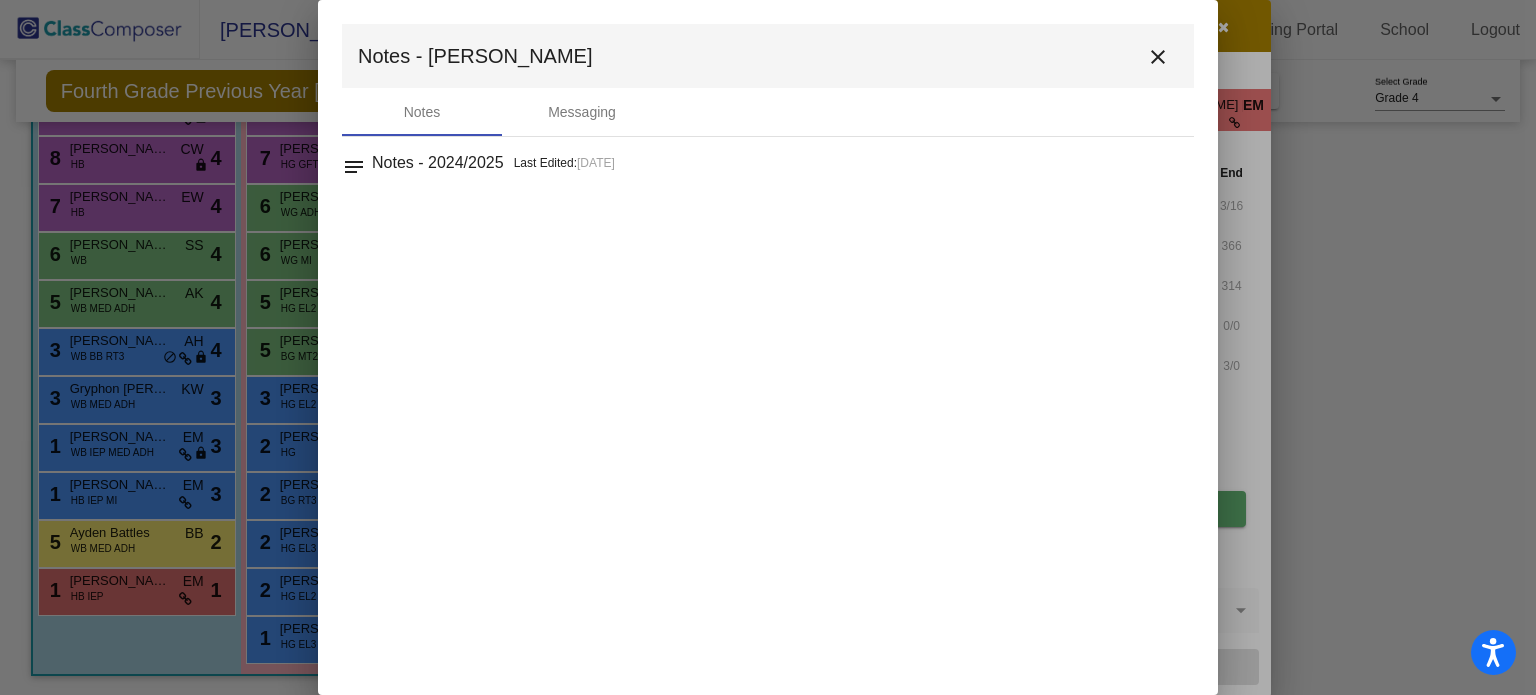 click on "Notes - [PERSON_NAME] close Notes Messaging notes Notes - 2024/2025 Last Edited:   [DATE]" at bounding box center [768, 347] 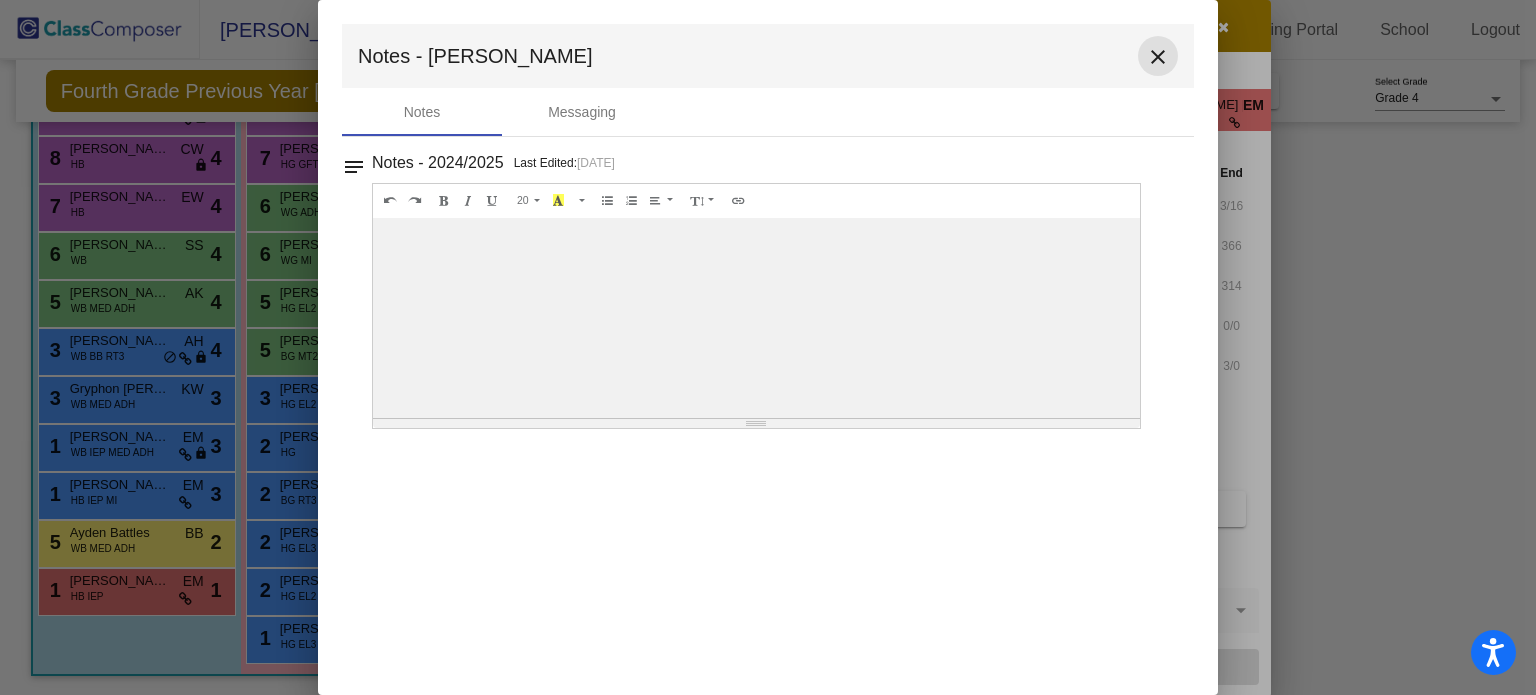 click on "close" at bounding box center [1158, 57] 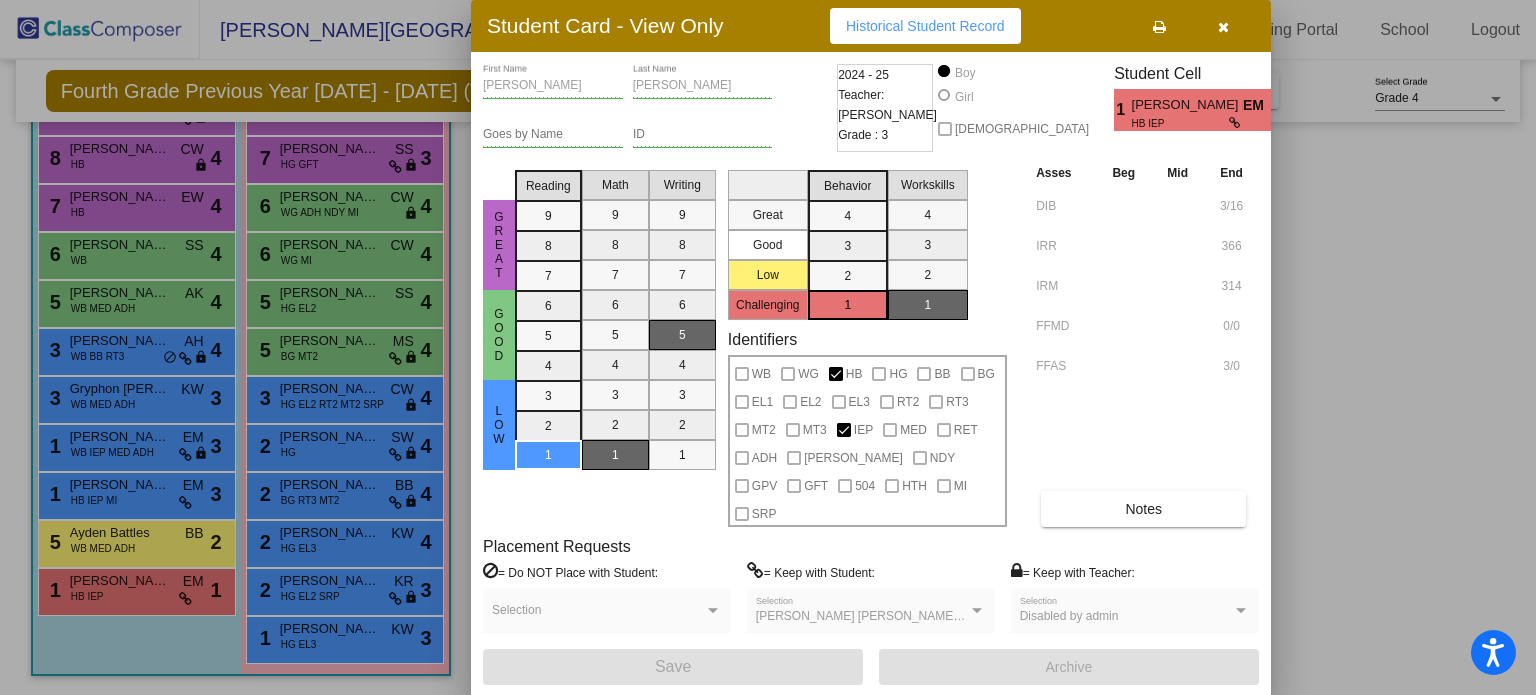 click at bounding box center (1223, 27) 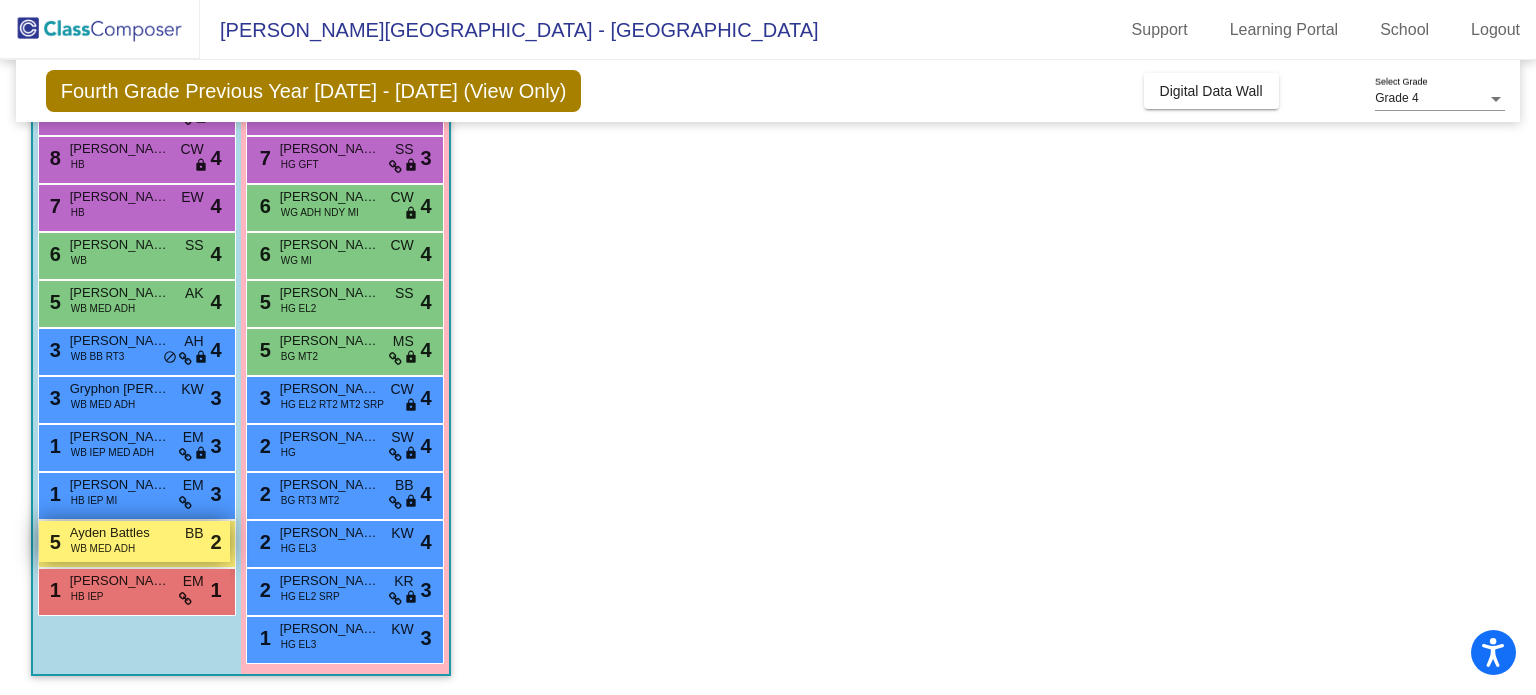 click on "WB MED ADH" at bounding box center (103, 548) 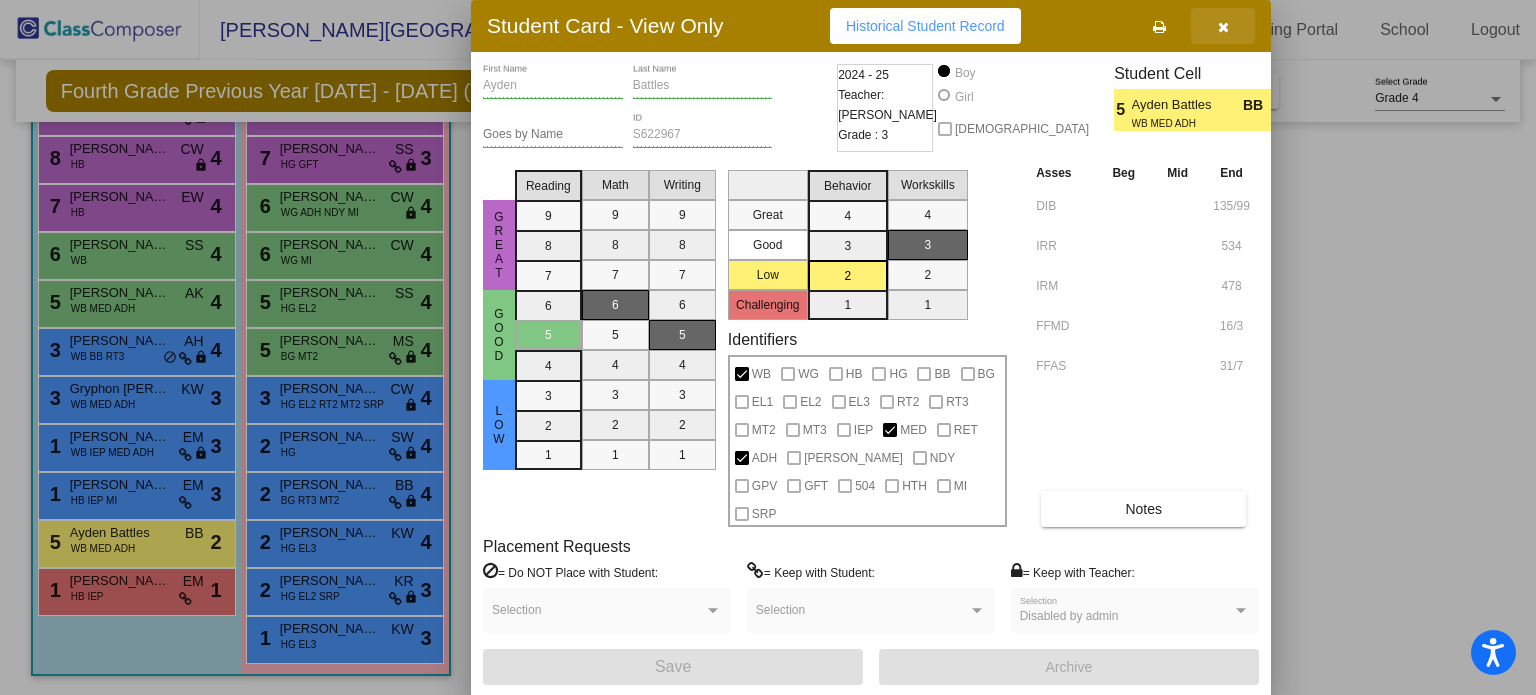 click at bounding box center (1223, 27) 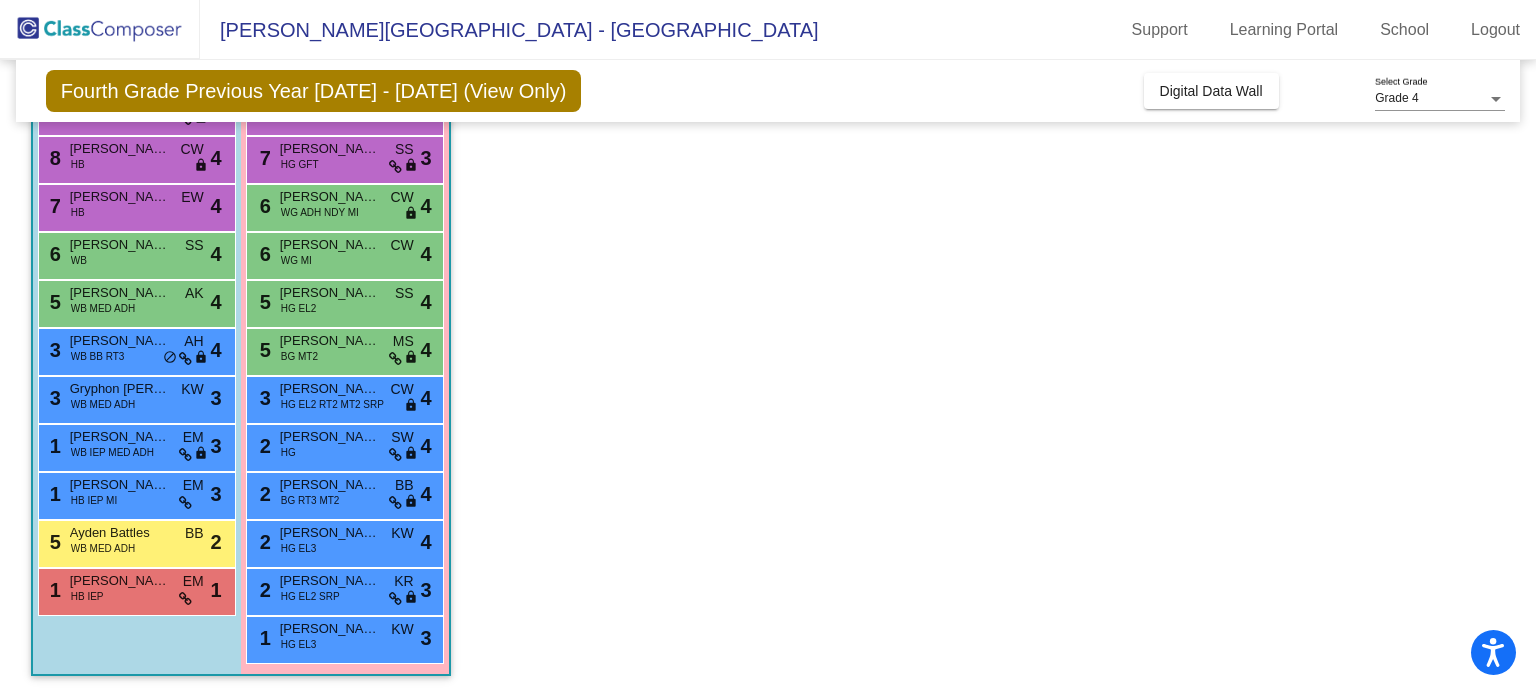 click on "Class 3    picture_as_pdf [PERSON_NAME]  Add Student  First Name Last Name Student Id  (Recommended)   Boy   Girl   [DEMOGRAPHIC_DATA] Add Close  Boys : 12  9 [PERSON_NAME] [PERSON_NAME] WB EW lock do_not_disturb_alt 4 9 [PERSON_NAME] [PERSON_NAME] GPV GFT KR lock do_not_disturb_alt 4 8 [PERSON_NAME] [PERSON_NAME] CW lock do_not_disturb_alt 4 7 [PERSON_NAME] [PERSON_NAME] EW lock do_not_disturb_alt 4 6 [PERSON_NAME] [PERSON_NAME] SS lock do_not_disturb_alt 4 5 [PERSON_NAME] [PERSON_NAME] MED ADH AK lock do_not_disturb_alt 4 3 Khison [PERSON_NAME] BB RT3 AH lock do_not_disturb_alt 4 3 Gryphon [PERSON_NAME] MED ADH KW lock do_not_disturb_alt 3 1 [PERSON_NAME] [PERSON_NAME] WB IEP MED ADH EM lock do_not_disturb_alt 3 1 [PERSON_NAME] HB IEP MI EM lock do_not_disturb_alt 3 5 Ayden [PERSON_NAME] MED ADH BB lock do_not_disturb_alt 2 1 [PERSON_NAME] [PERSON_NAME] HB IEP EM lock do_not_disturb_alt 1 Girls: 13 9 [PERSON_NAME] WG GPV CW lock do_not_disturb_alt 4 8 [PERSON_NAME] WG MED AH lock do_not_disturb_alt 4 7 [PERSON_NAME] HG GFT SS lock do_not_disturb_alt 3 6 CW lock" 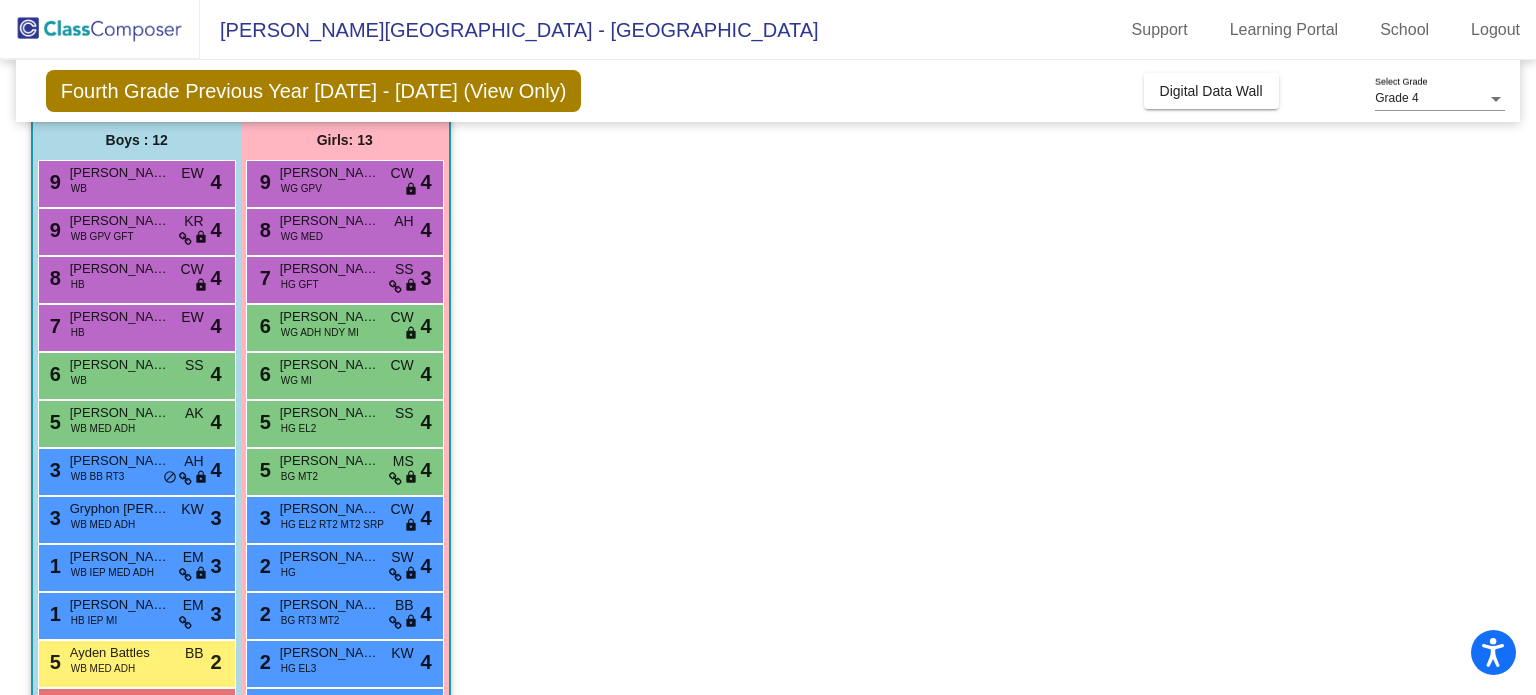 scroll, scrollTop: 200, scrollLeft: 0, axis: vertical 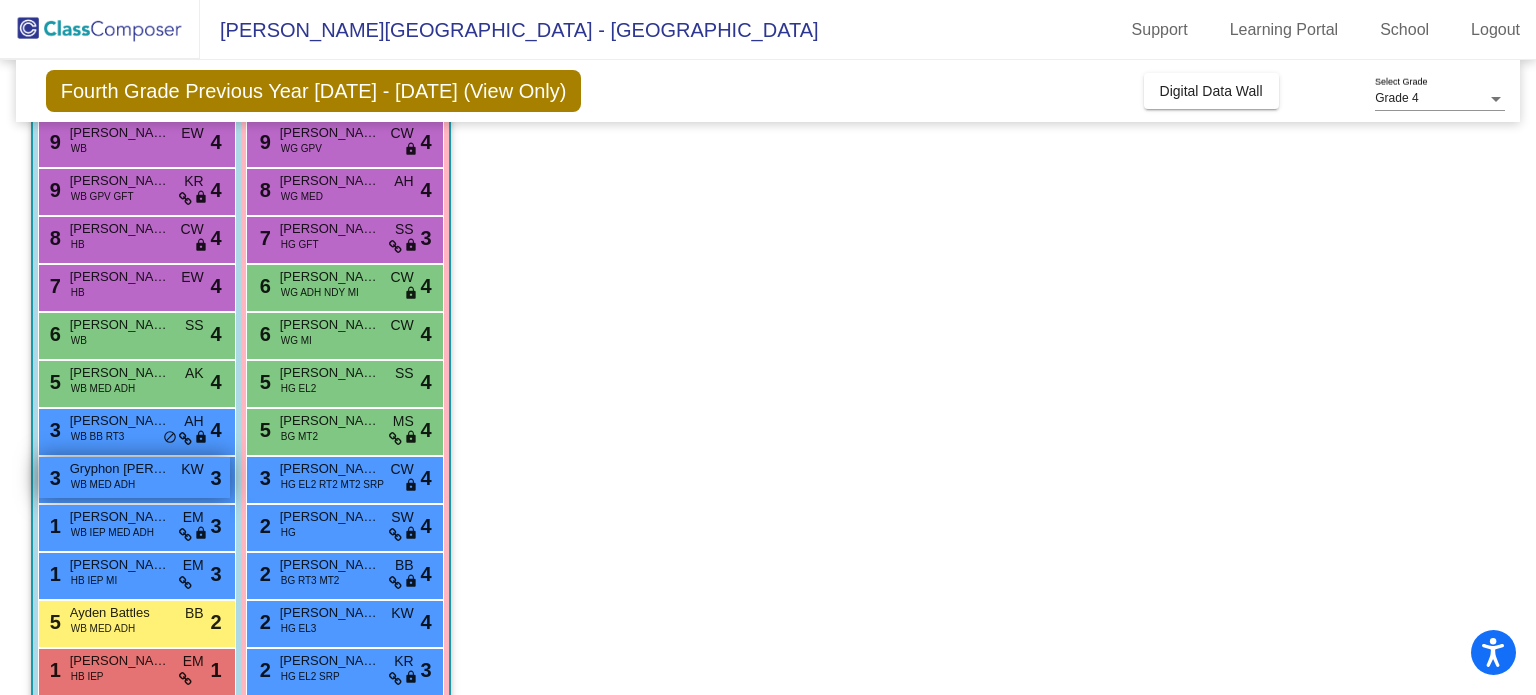 click on "Gryphon [PERSON_NAME]" at bounding box center [120, 469] 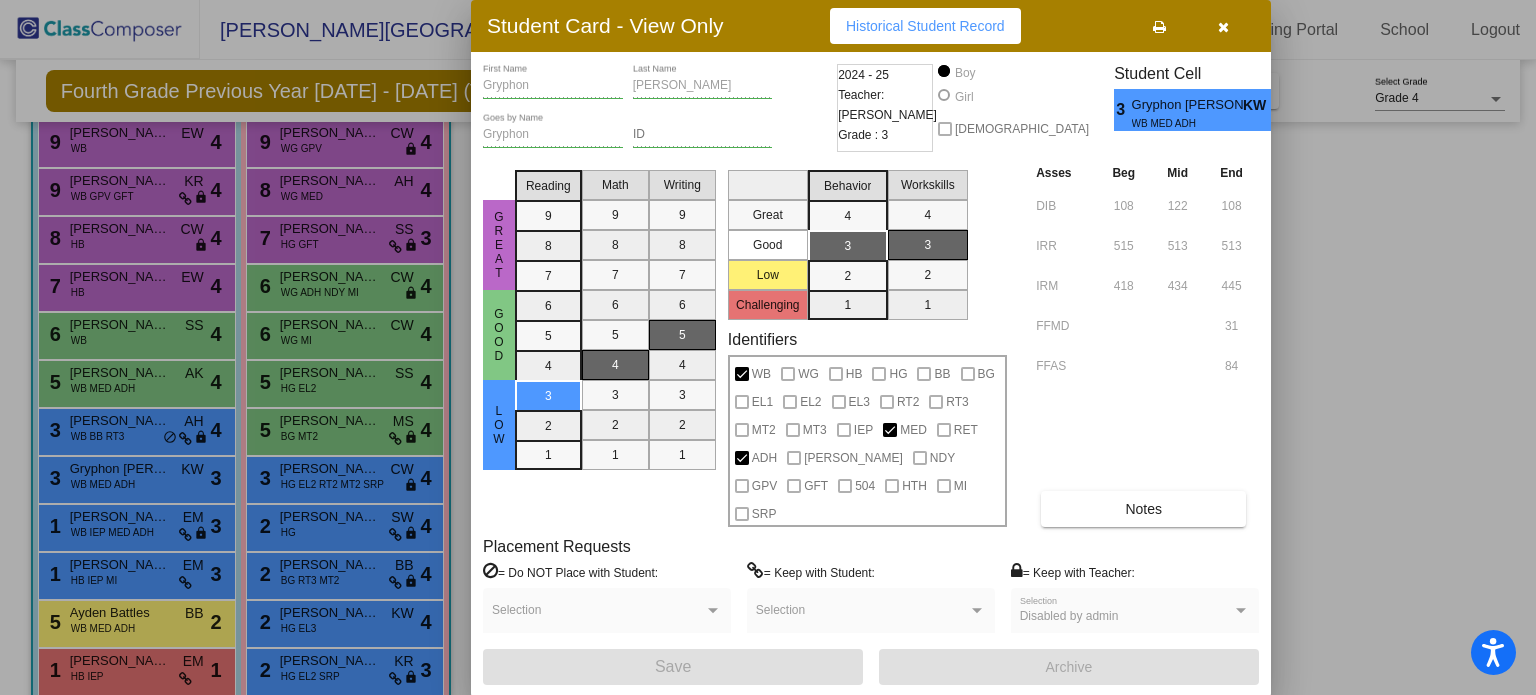 click at bounding box center (768, 347) 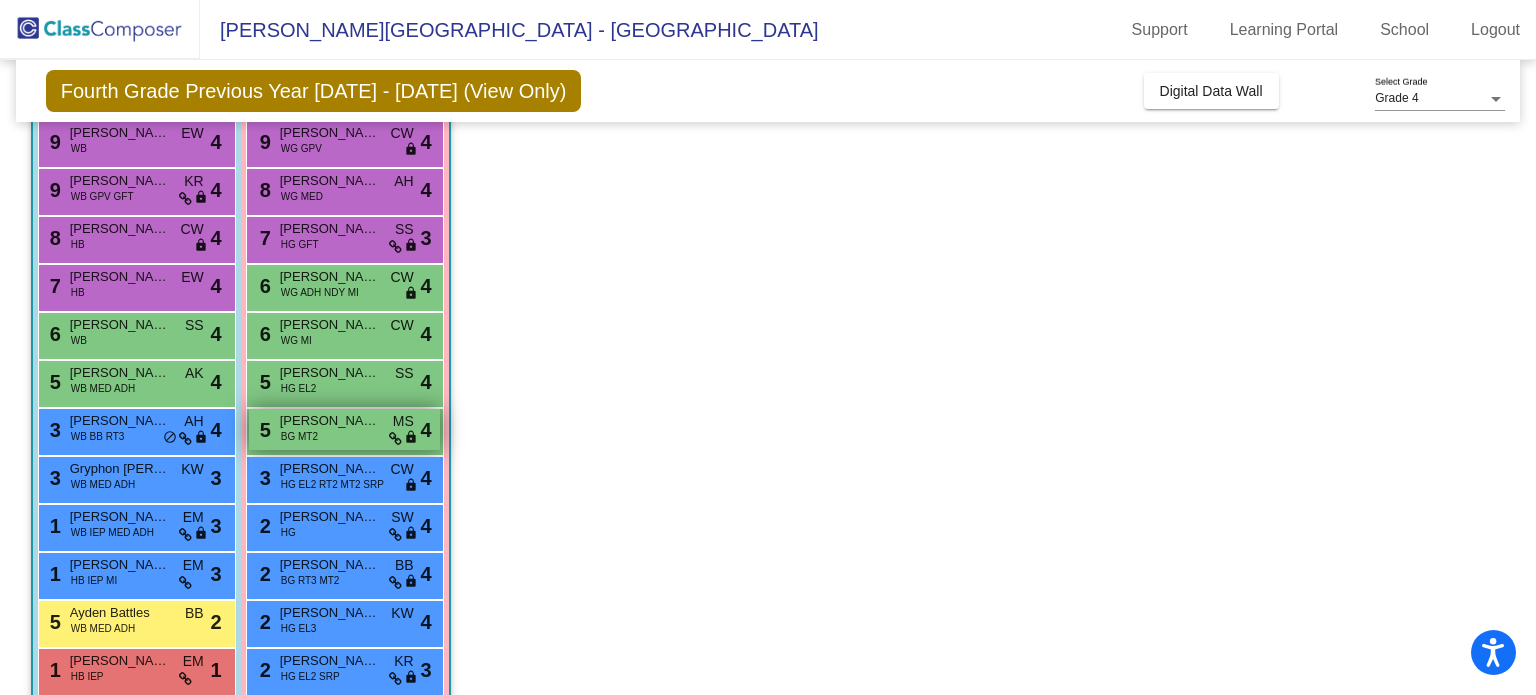 click on "5 [PERSON_NAME] BG MT2 MS lock do_not_disturb_alt 4" at bounding box center [344, 429] 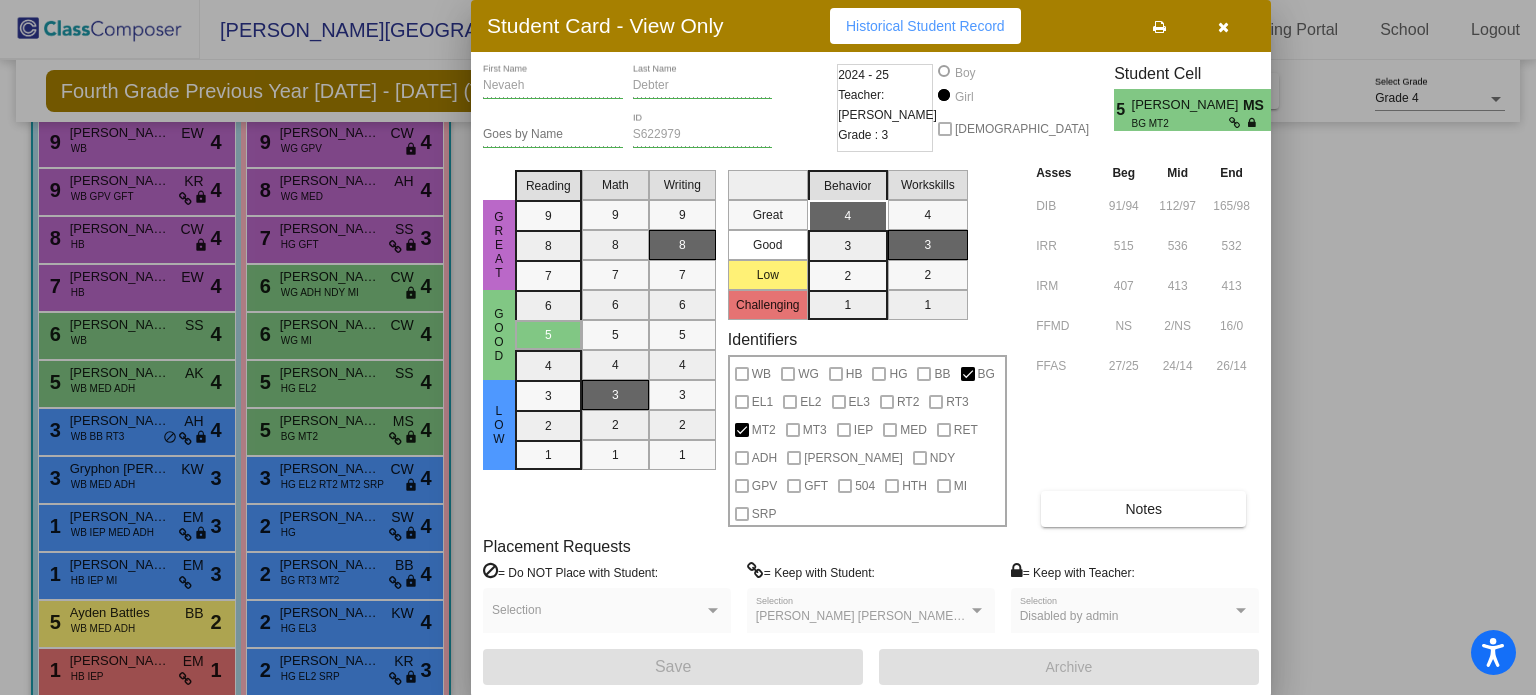 click at bounding box center (768, 347) 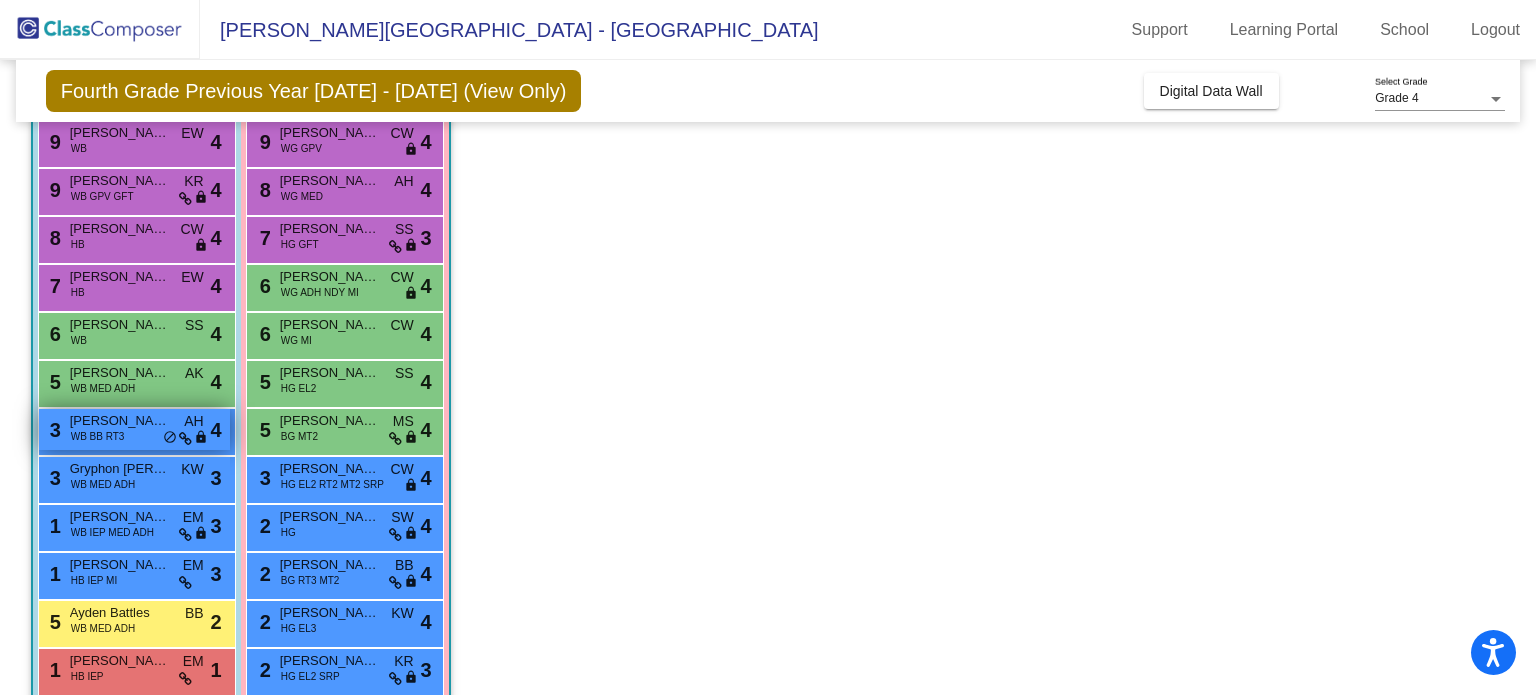 click at bounding box center [185, 439] 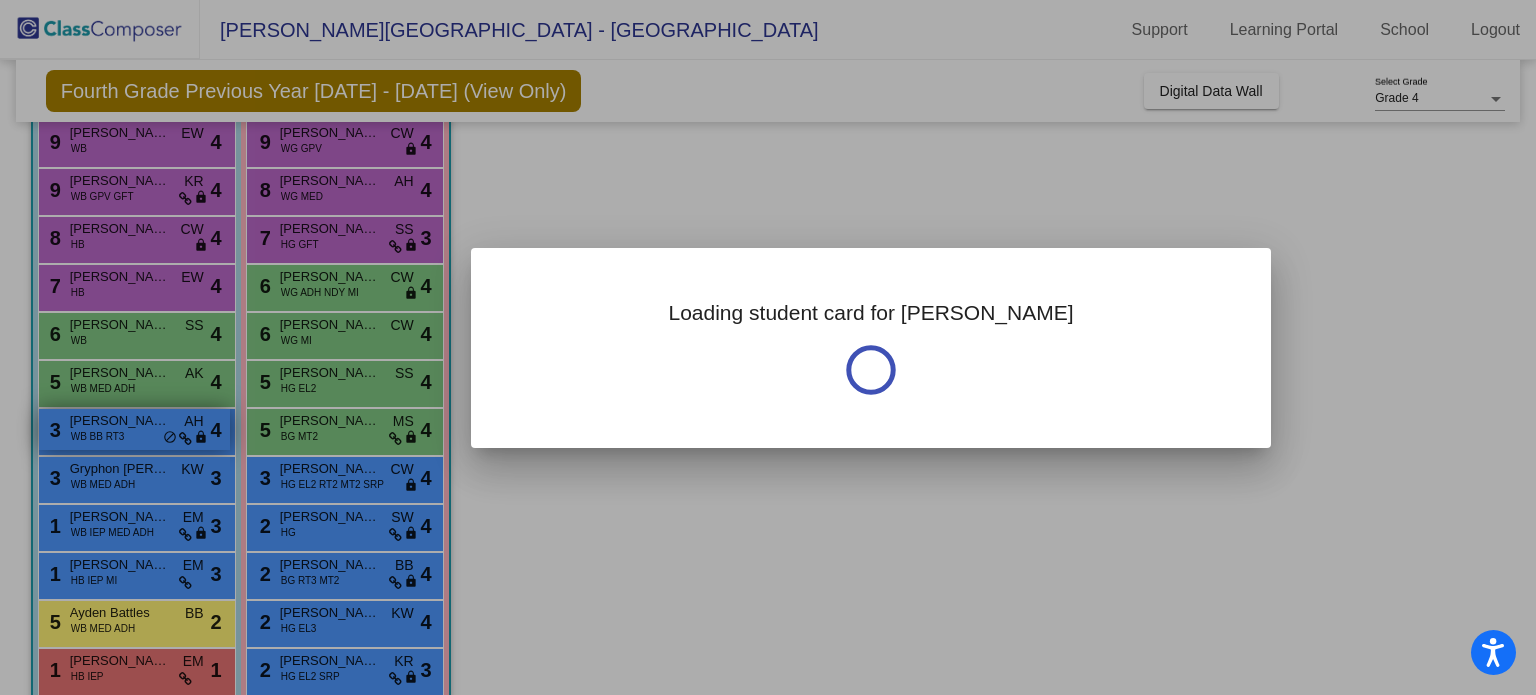 click at bounding box center (768, 347) 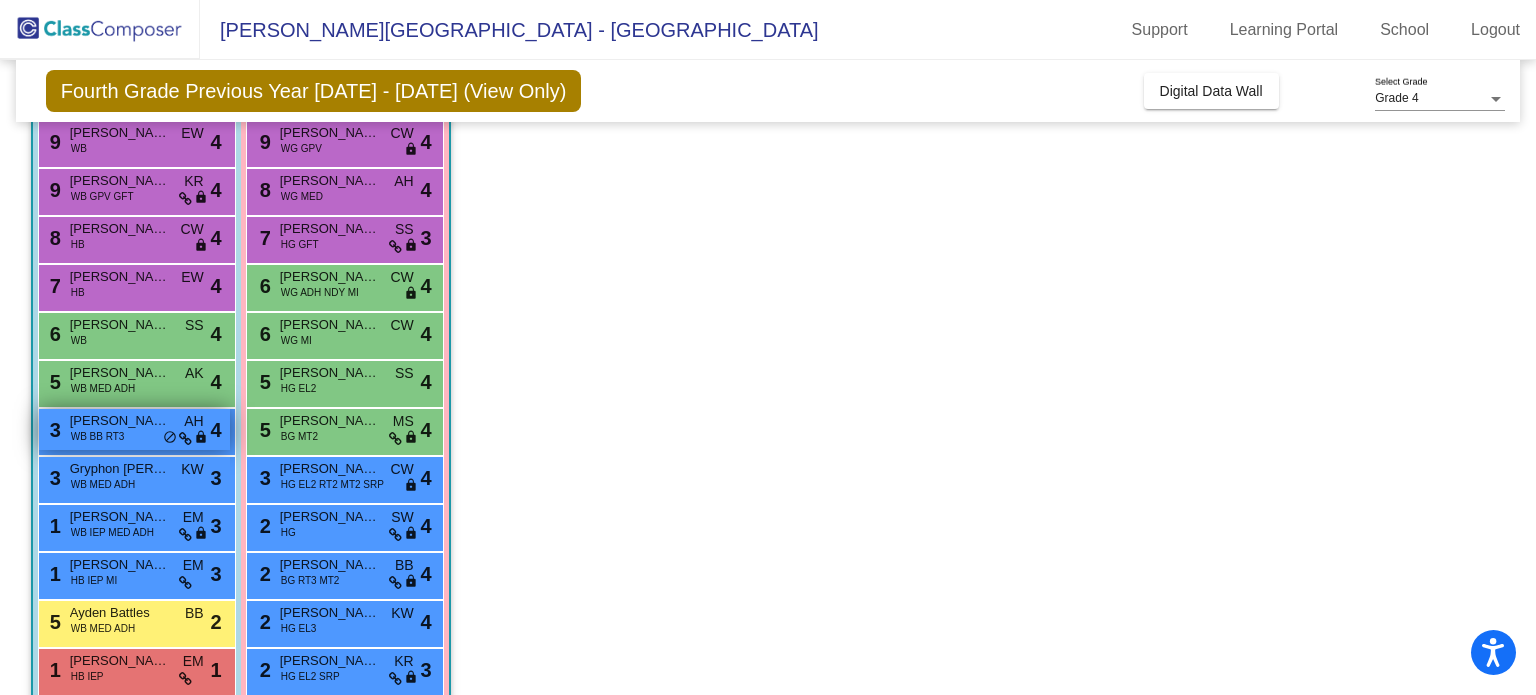 click on "do_not_disturb_alt" at bounding box center [170, 438] 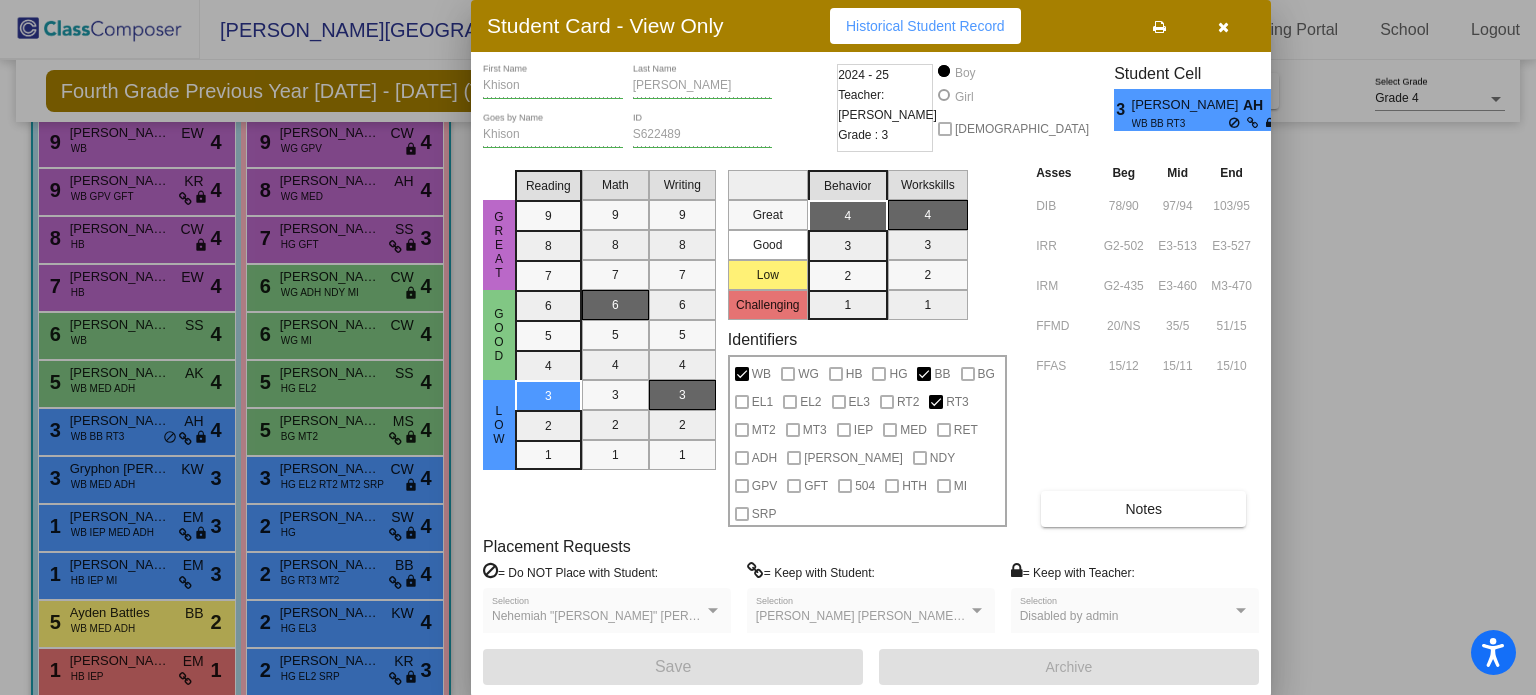 click at bounding box center (768, 347) 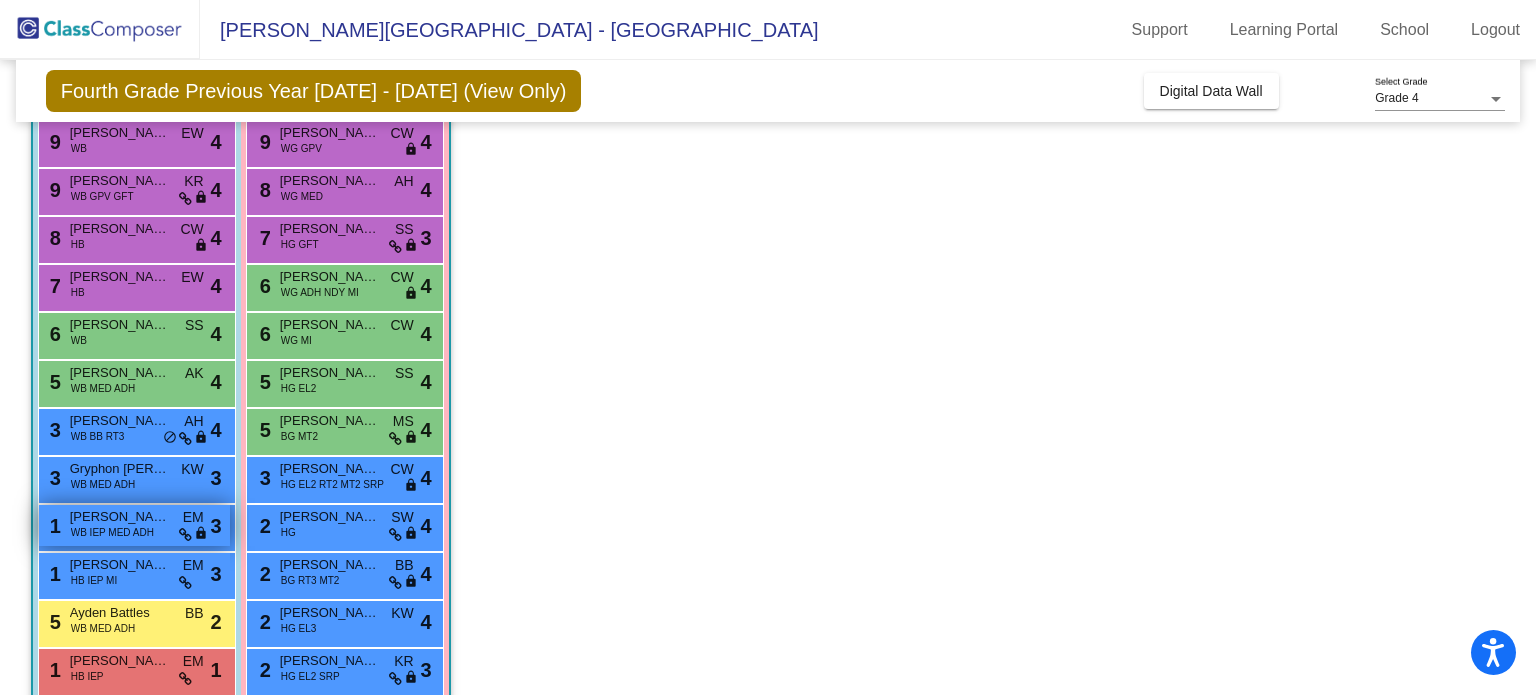 click on "WB IEP MED ADH" at bounding box center [112, 532] 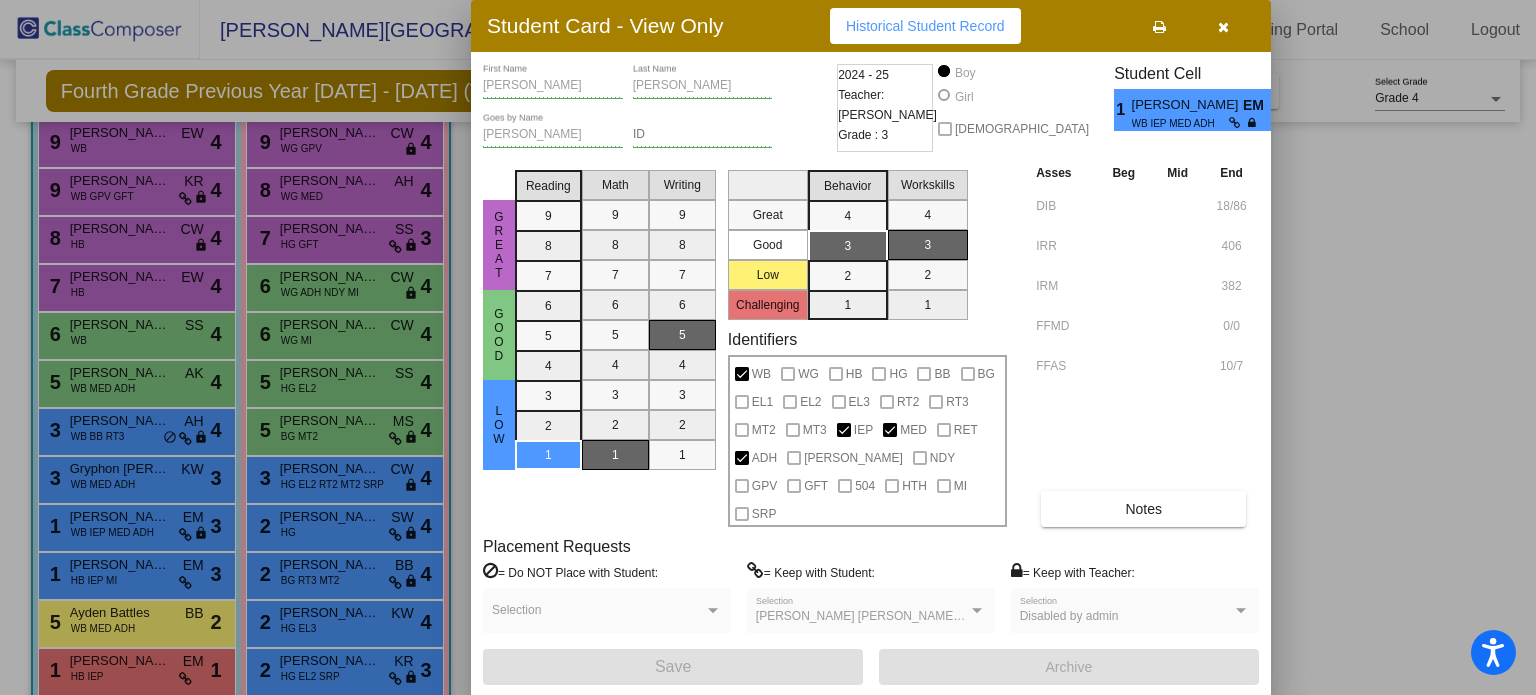click at bounding box center [768, 347] 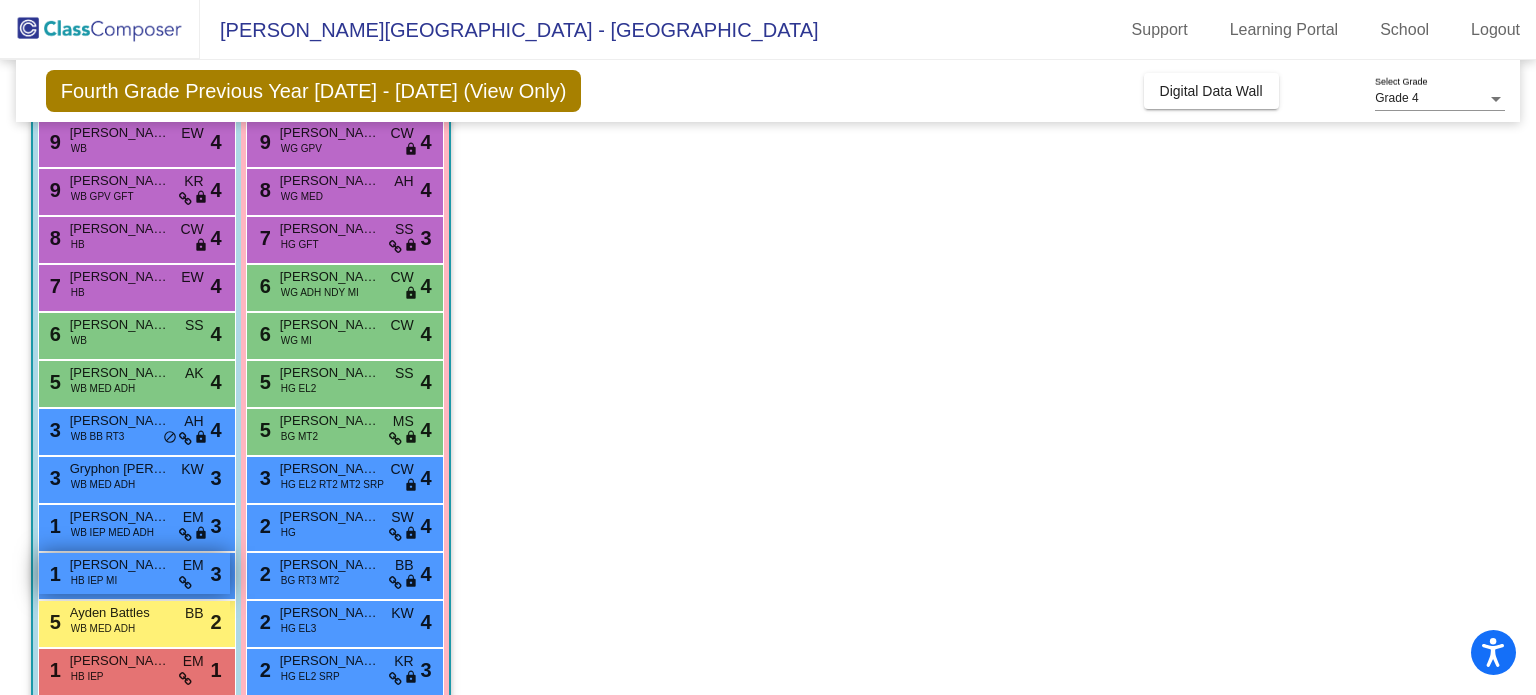 click on "HB IEP MI" at bounding box center [94, 580] 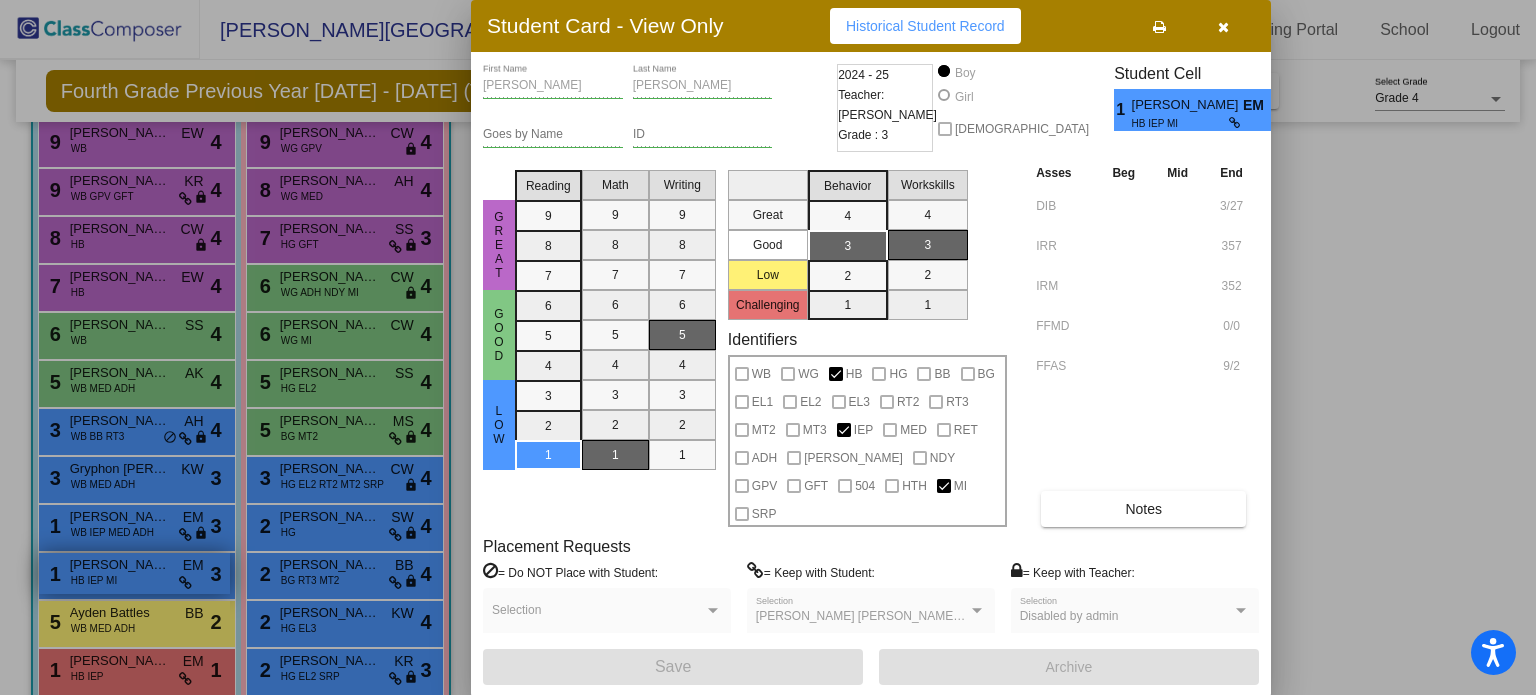 click at bounding box center (768, 347) 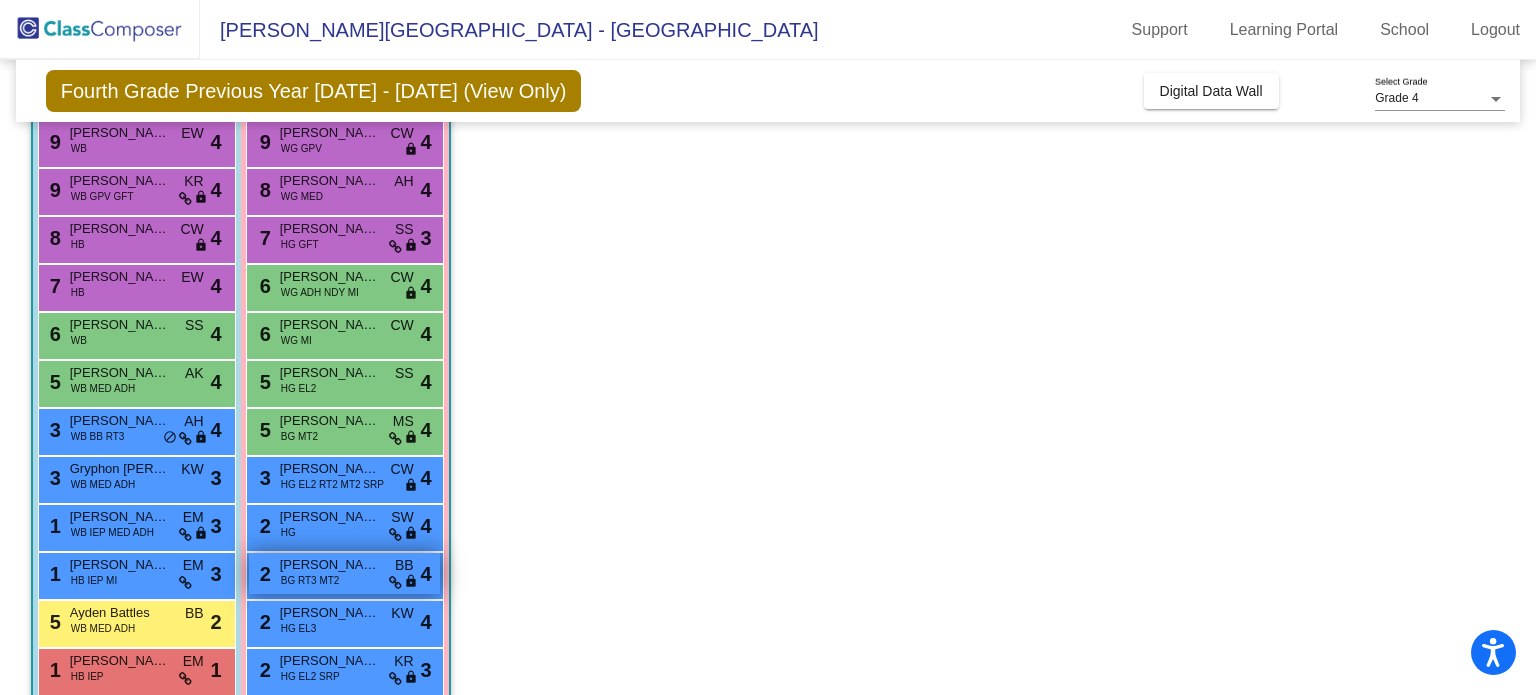 click on "BG RT3 MT2" at bounding box center (310, 580) 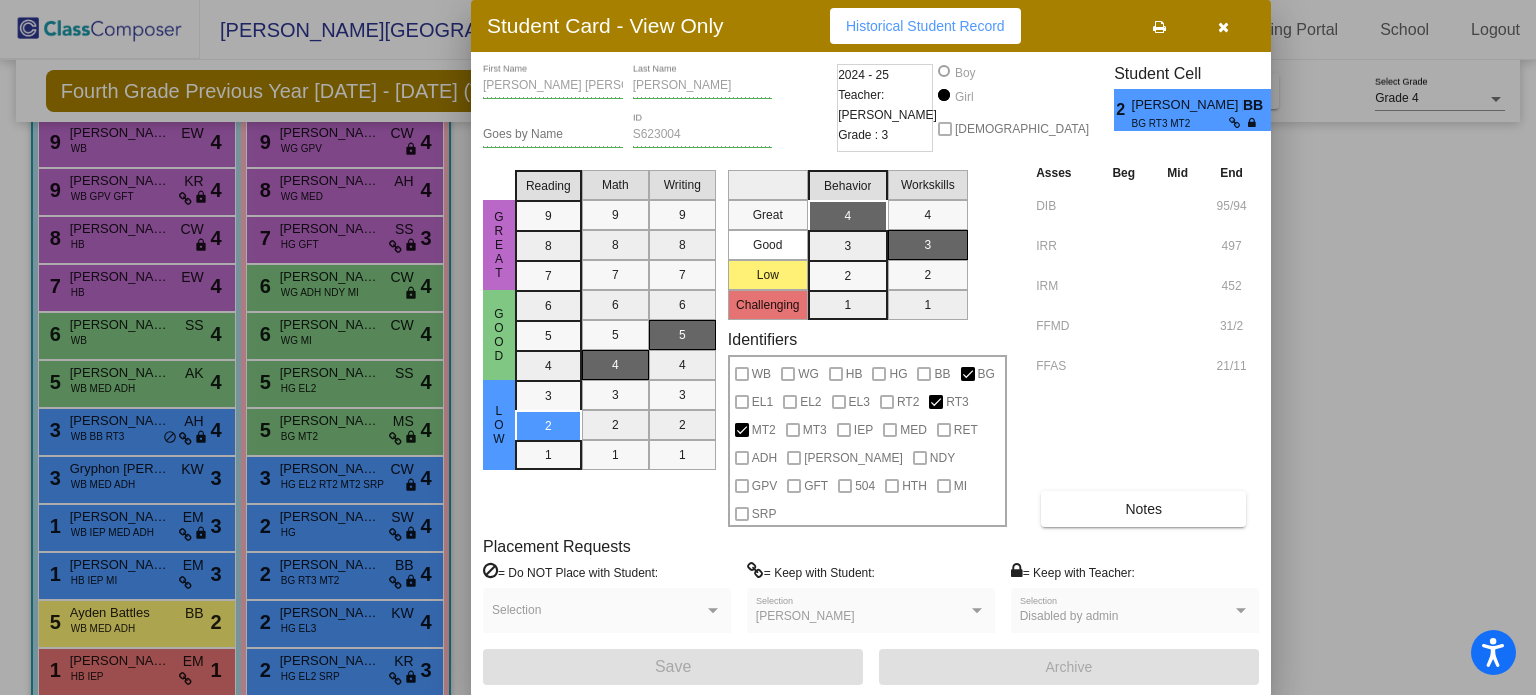click at bounding box center [768, 347] 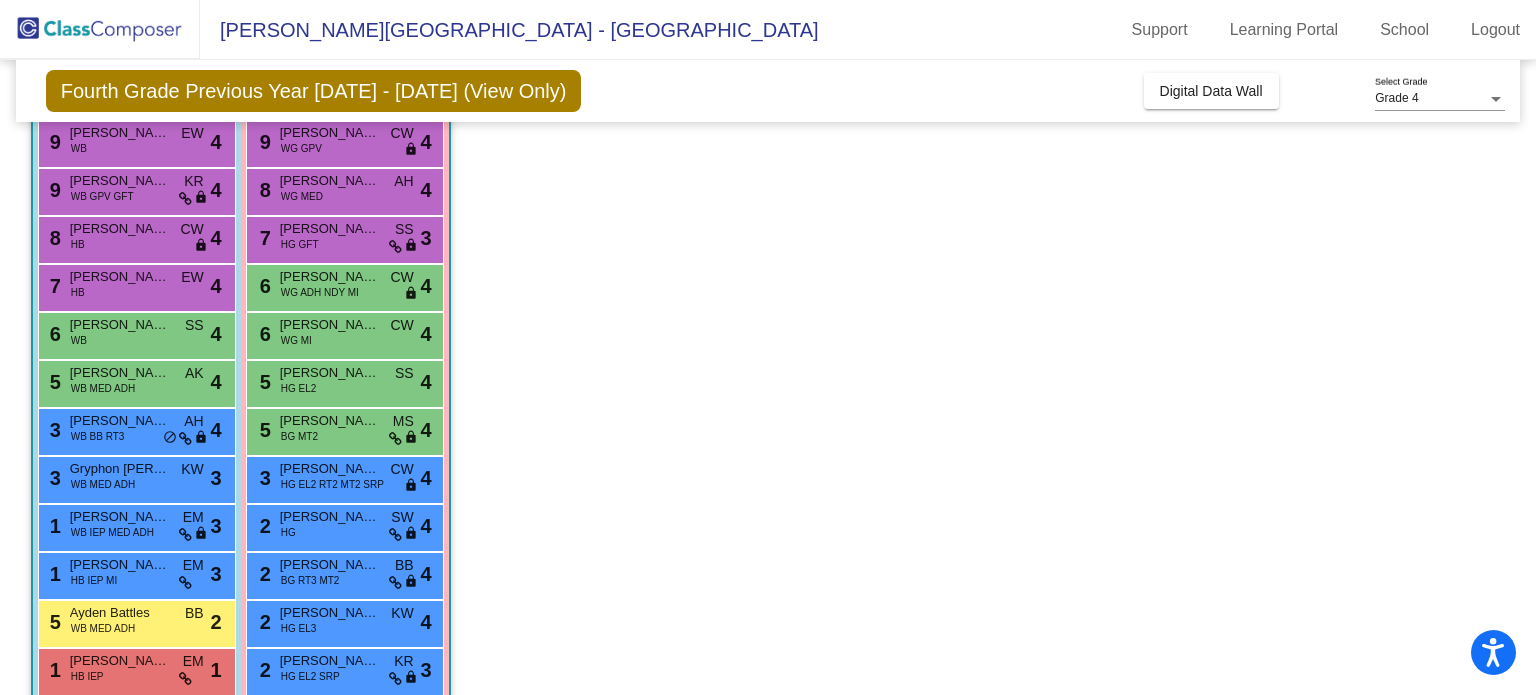 click on "[PERSON_NAME]" at bounding box center [330, 661] 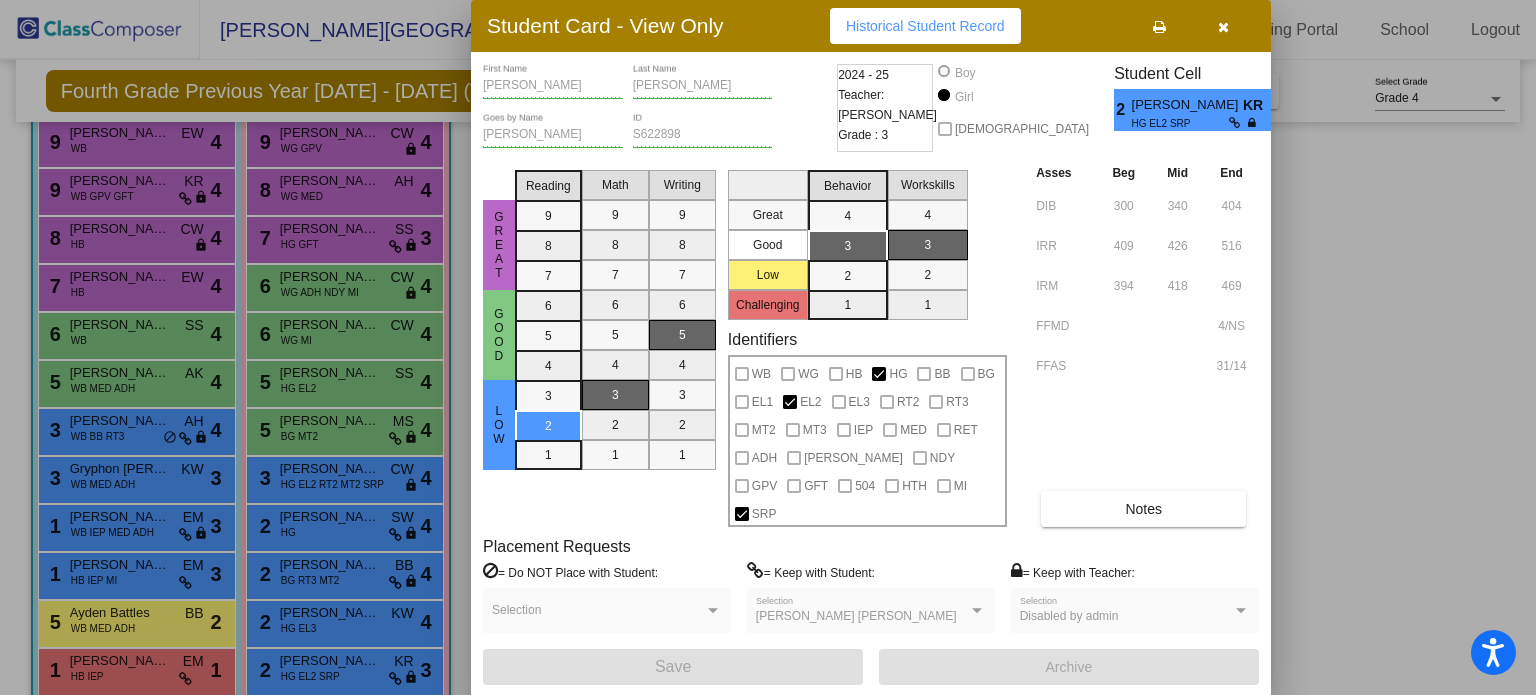 click at bounding box center (768, 347) 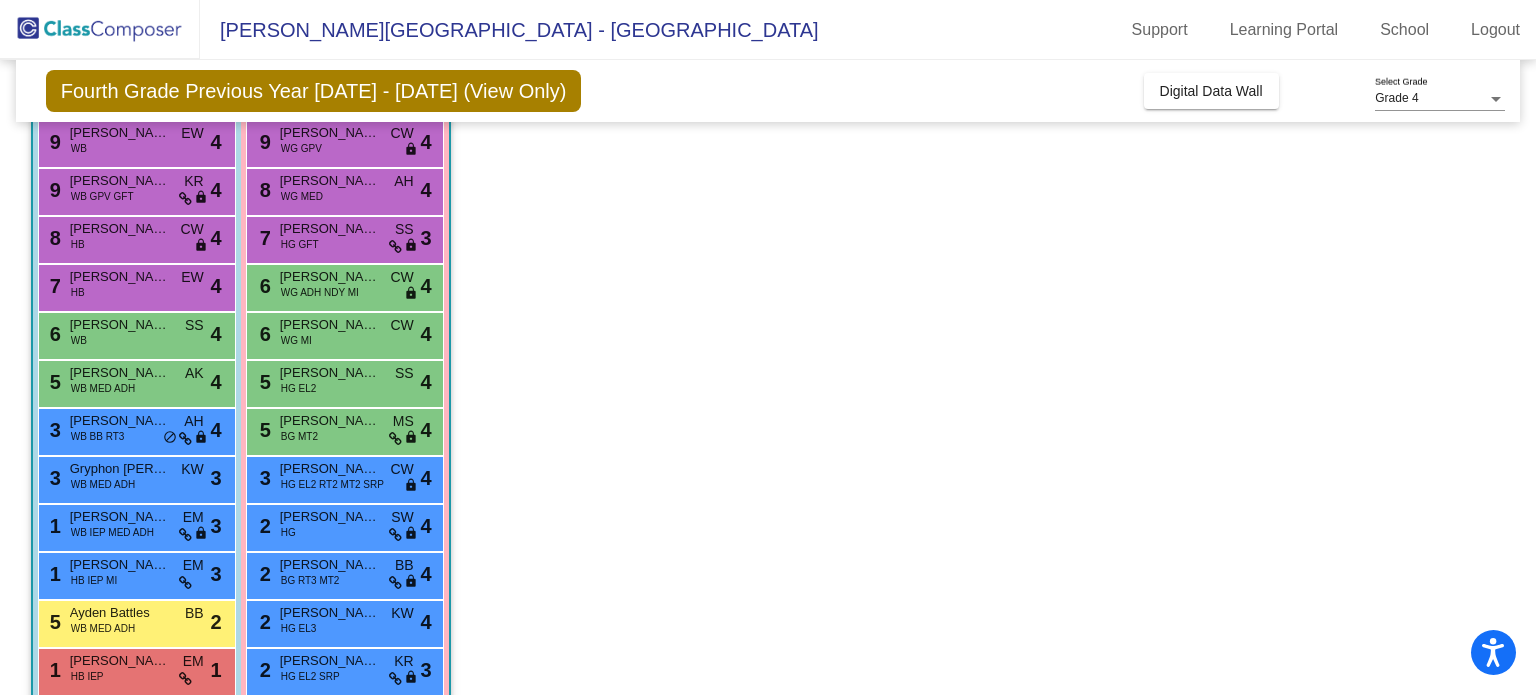 click on "HG EL3" at bounding box center (299, 628) 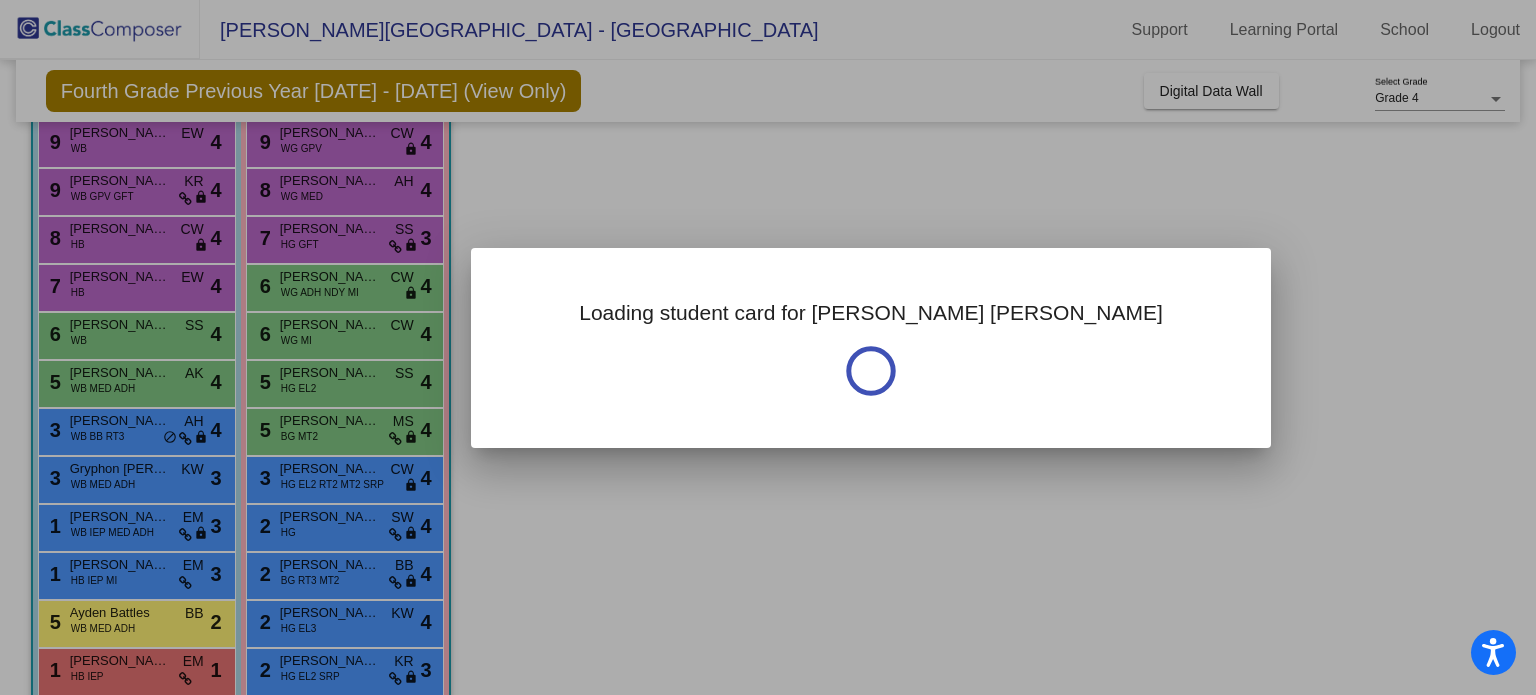 click at bounding box center [768, 347] 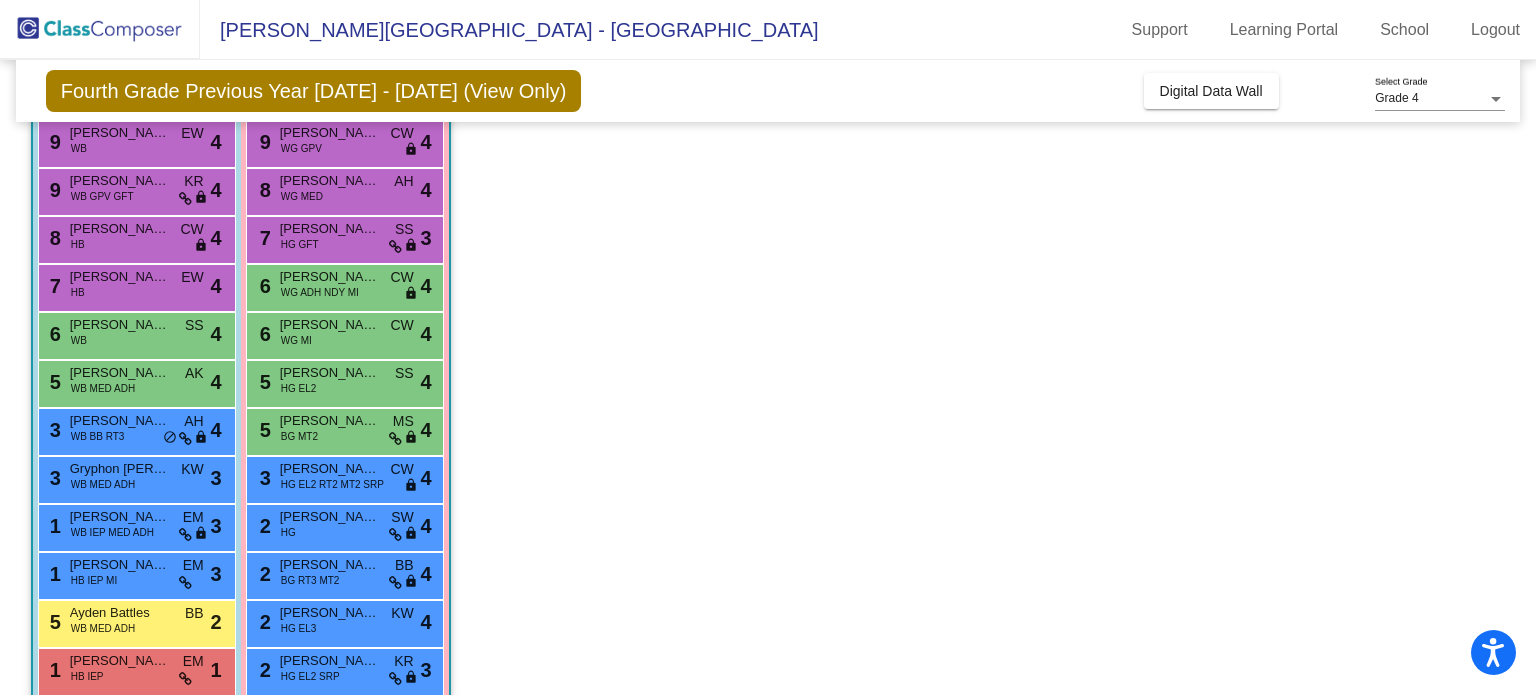 click on "HG EL3" at bounding box center [299, 628] 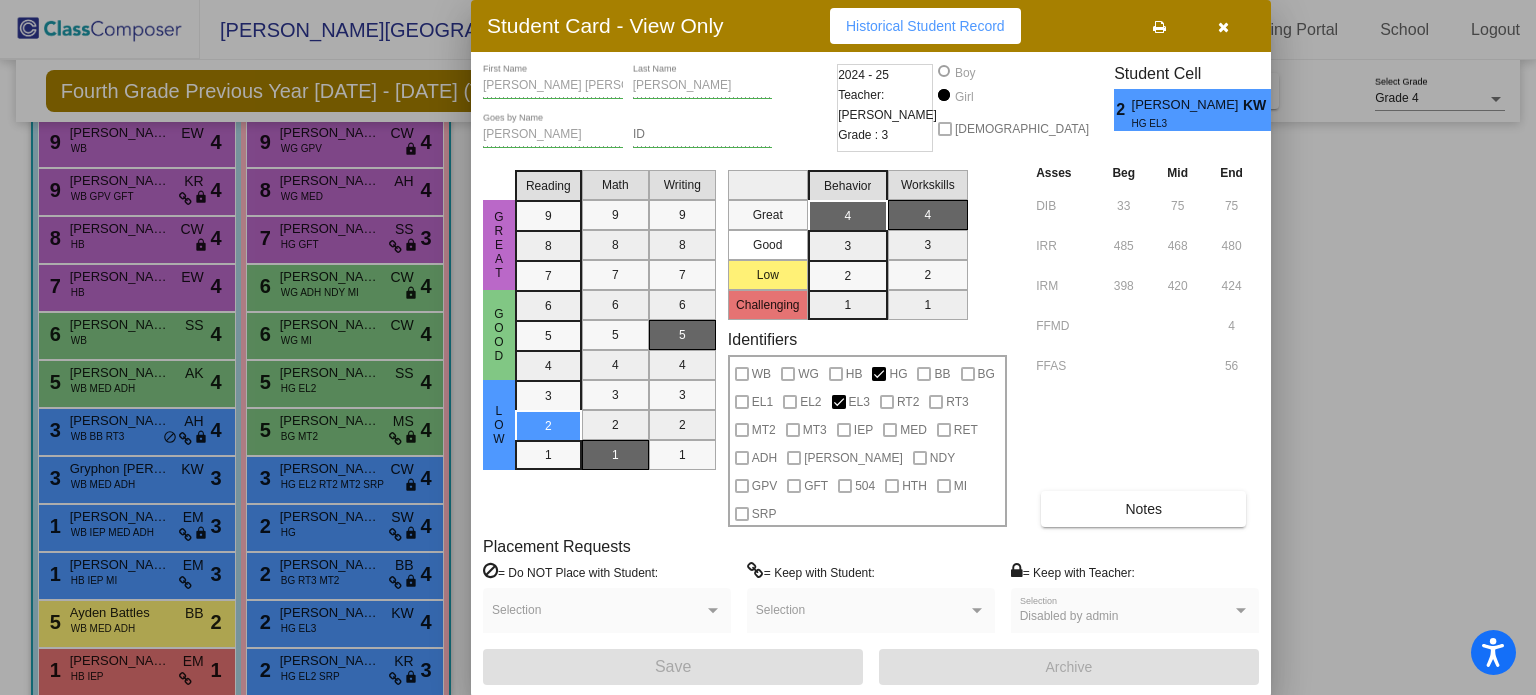 click at bounding box center [768, 347] 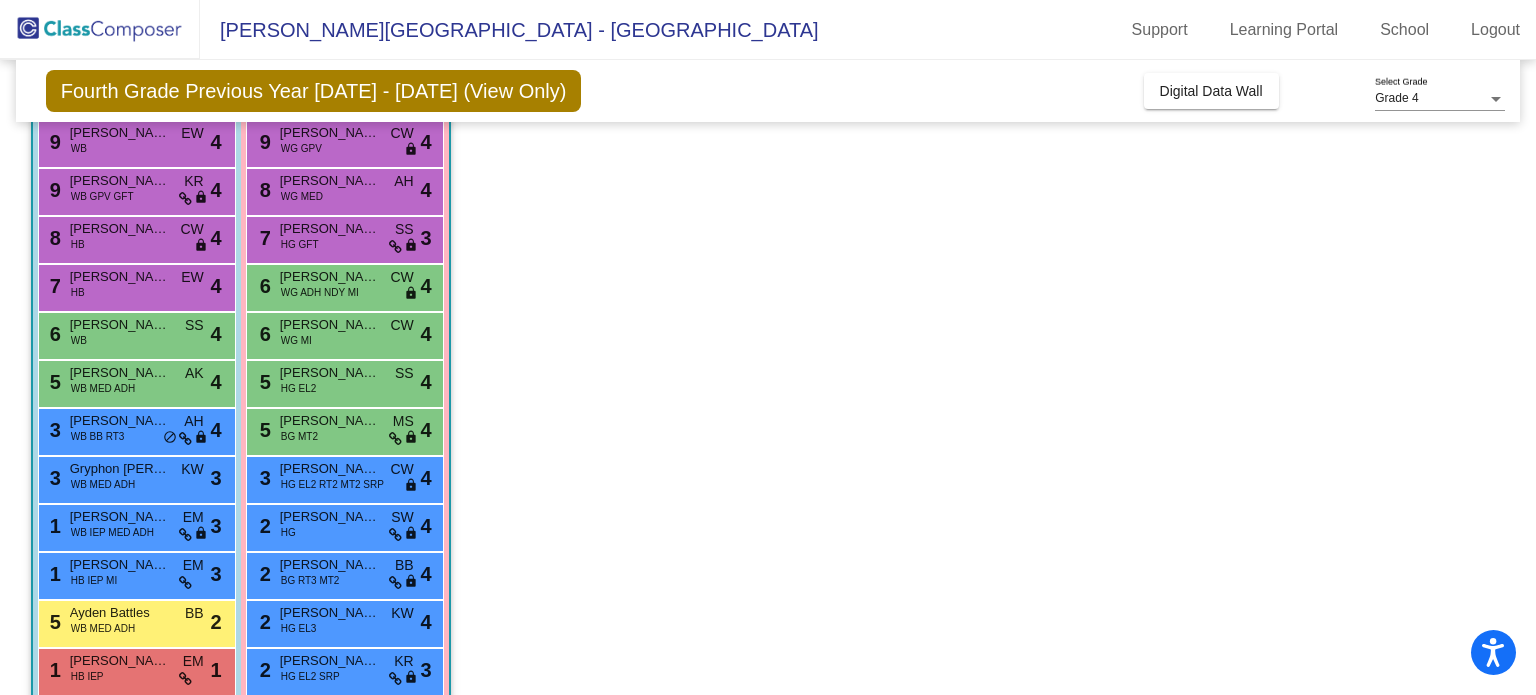 click on "[PERSON_NAME] [PERSON_NAME]" at bounding box center (120, 661) 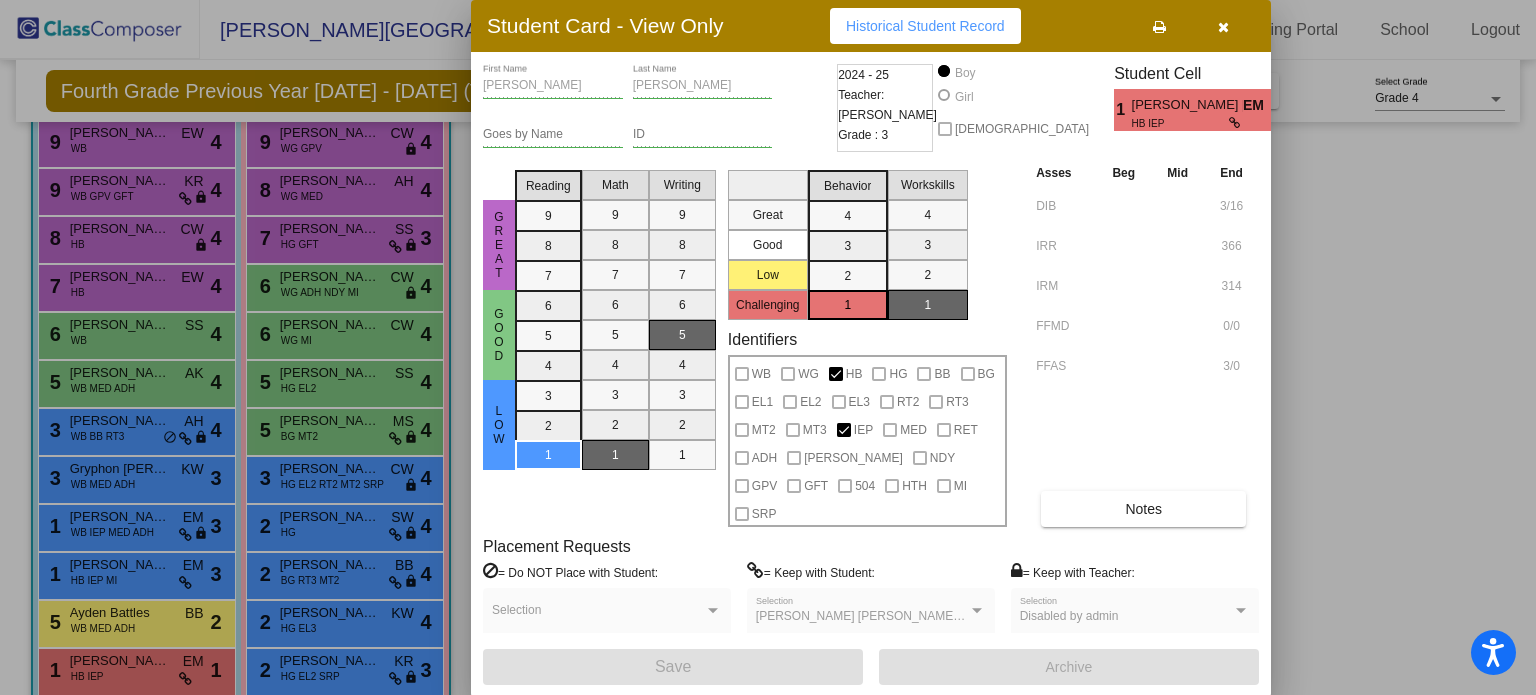 click at bounding box center [768, 347] 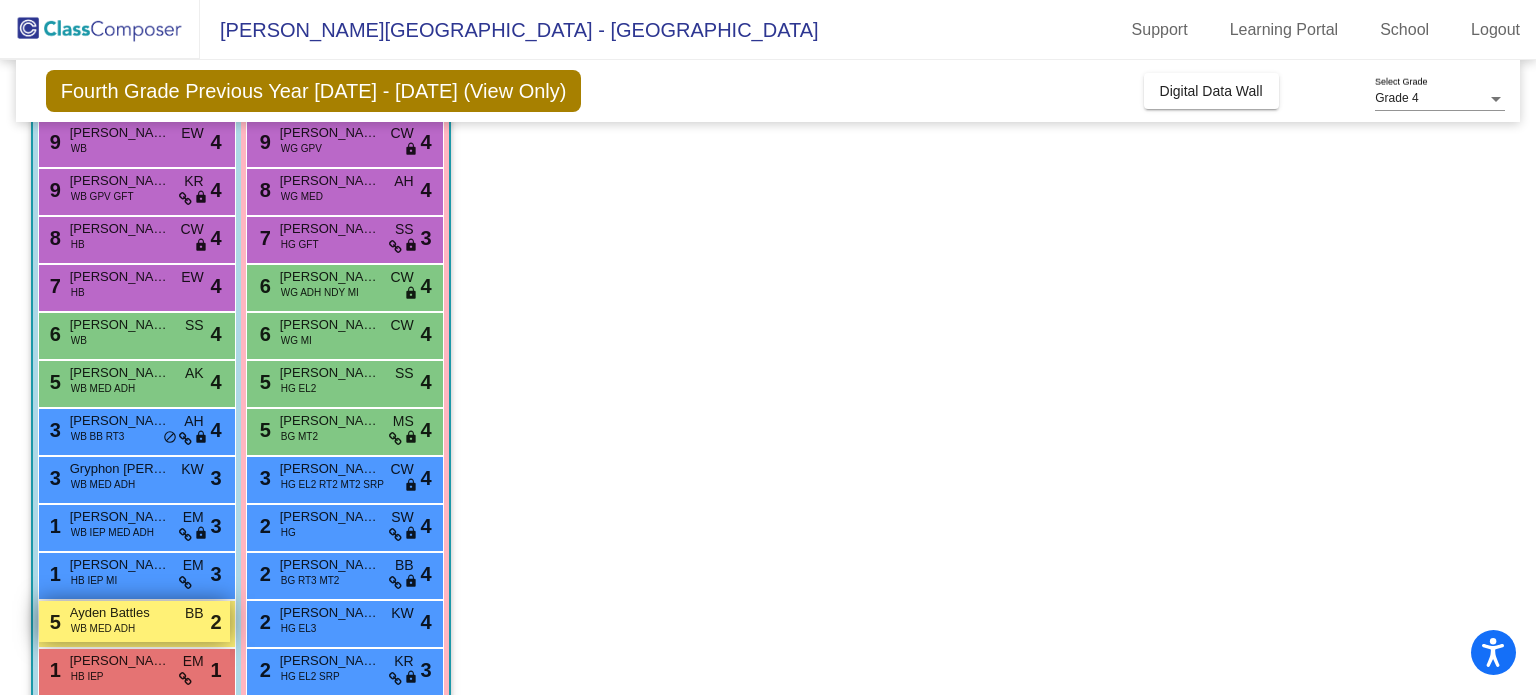 click on "Ayden Battles" at bounding box center (120, 613) 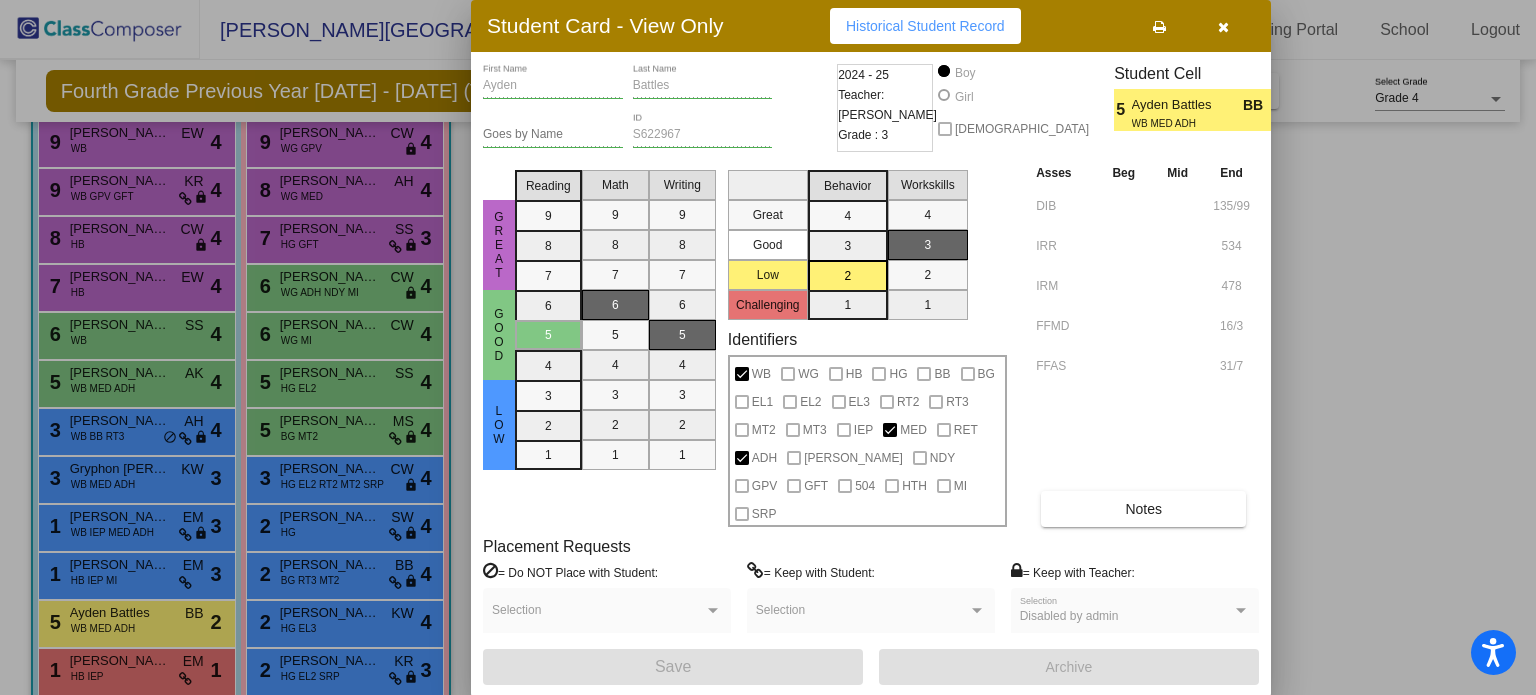 click at bounding box center (768, 347) 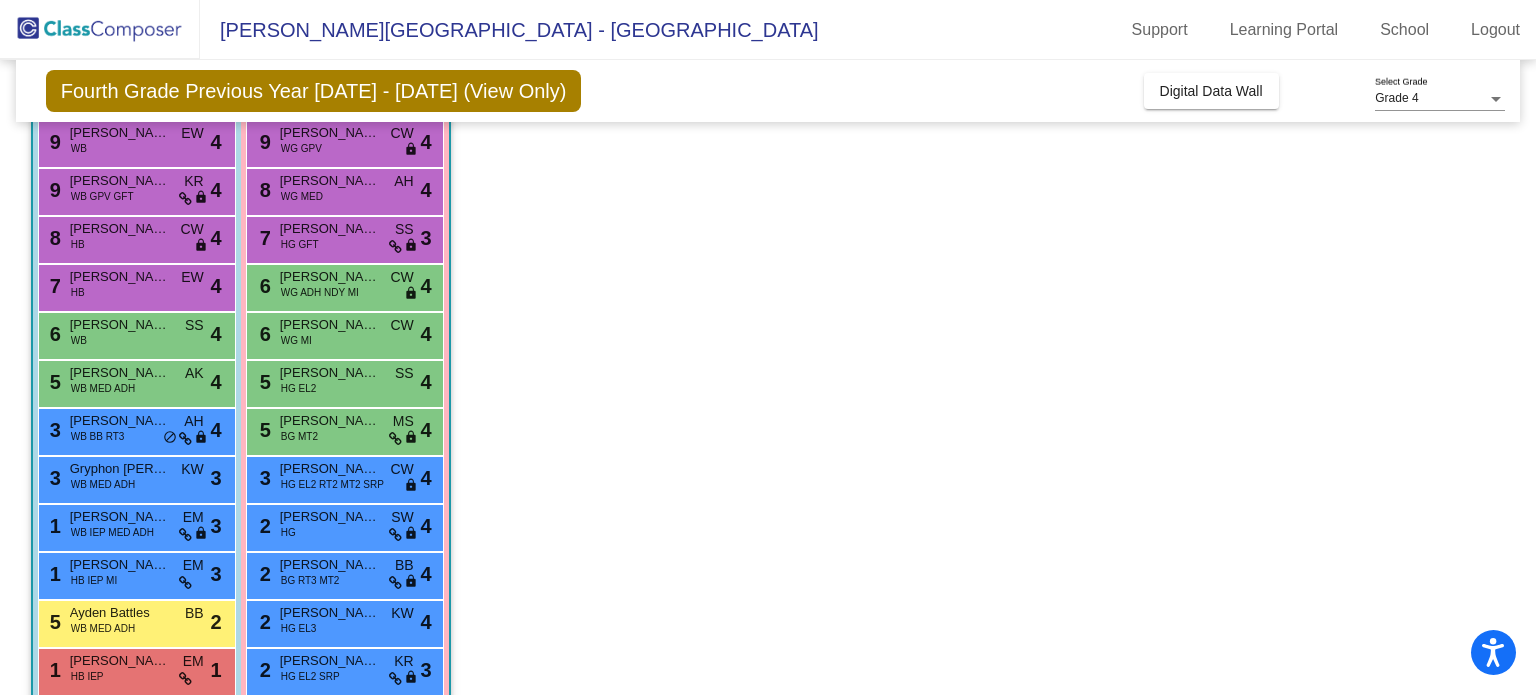click on "1 [PERSON_NAME] [PERSON_NAME] HB IEP EM lock do_not_disturb_alt 1" at bounding box center [134, 669] 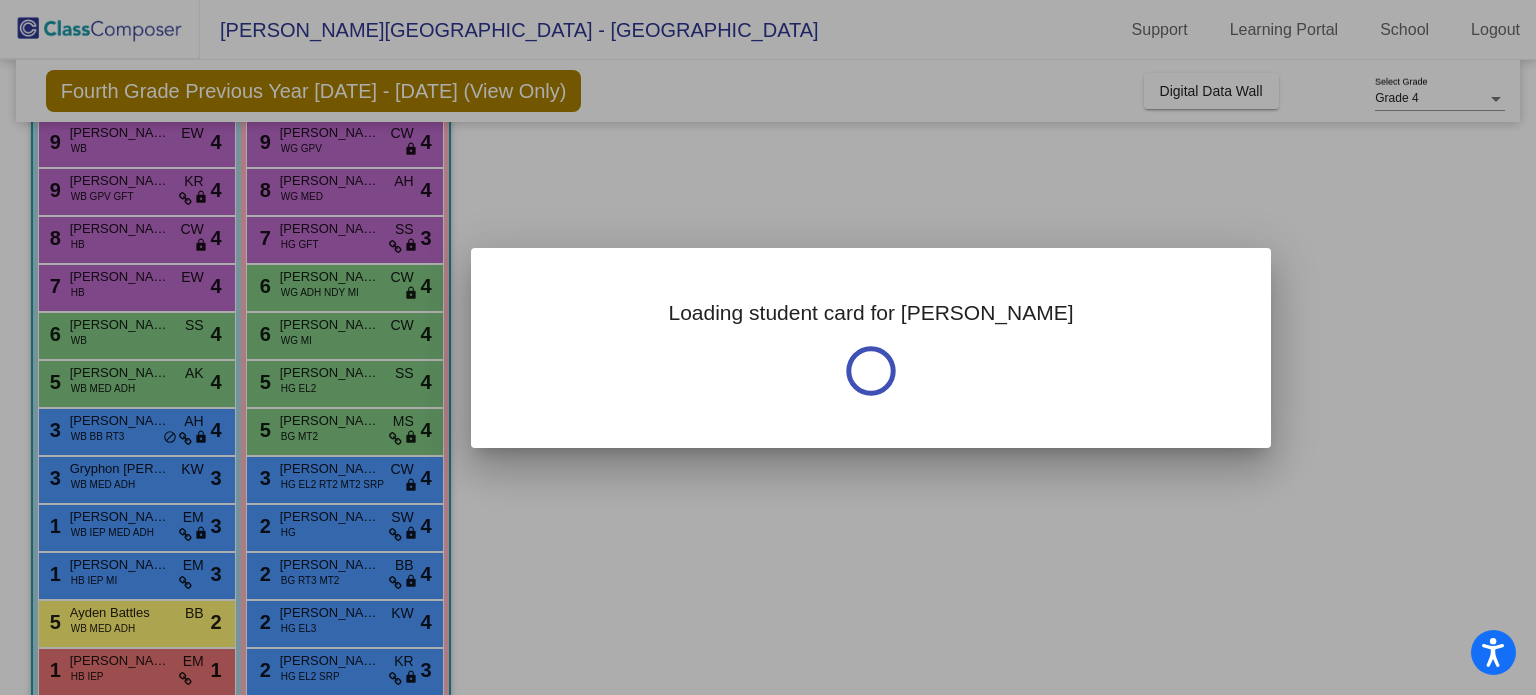 click at bounding box center [768, 347] 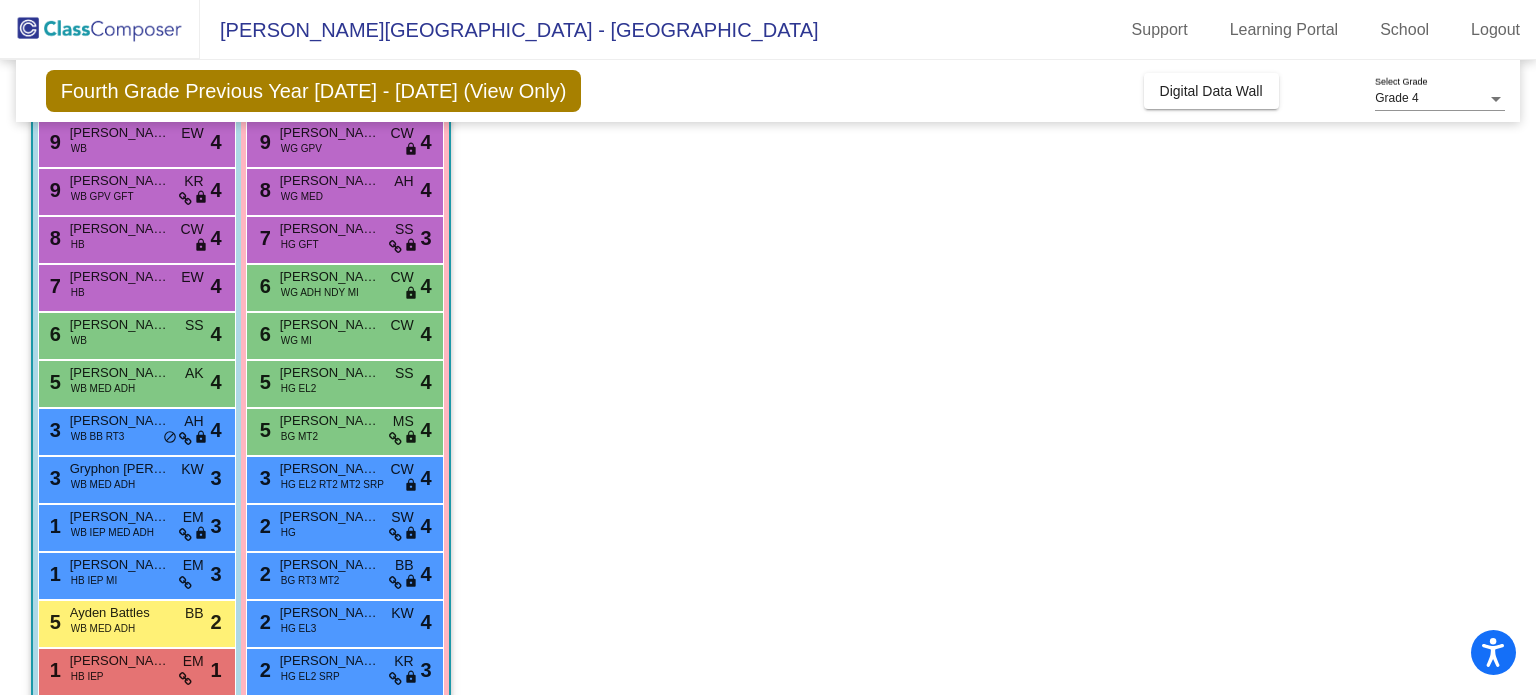 click on "1 [PERSON_NAME] [PERSON_NAME] HB IEP EM lock do_not_disturb_alt 1" at bounding box center [134, 669] 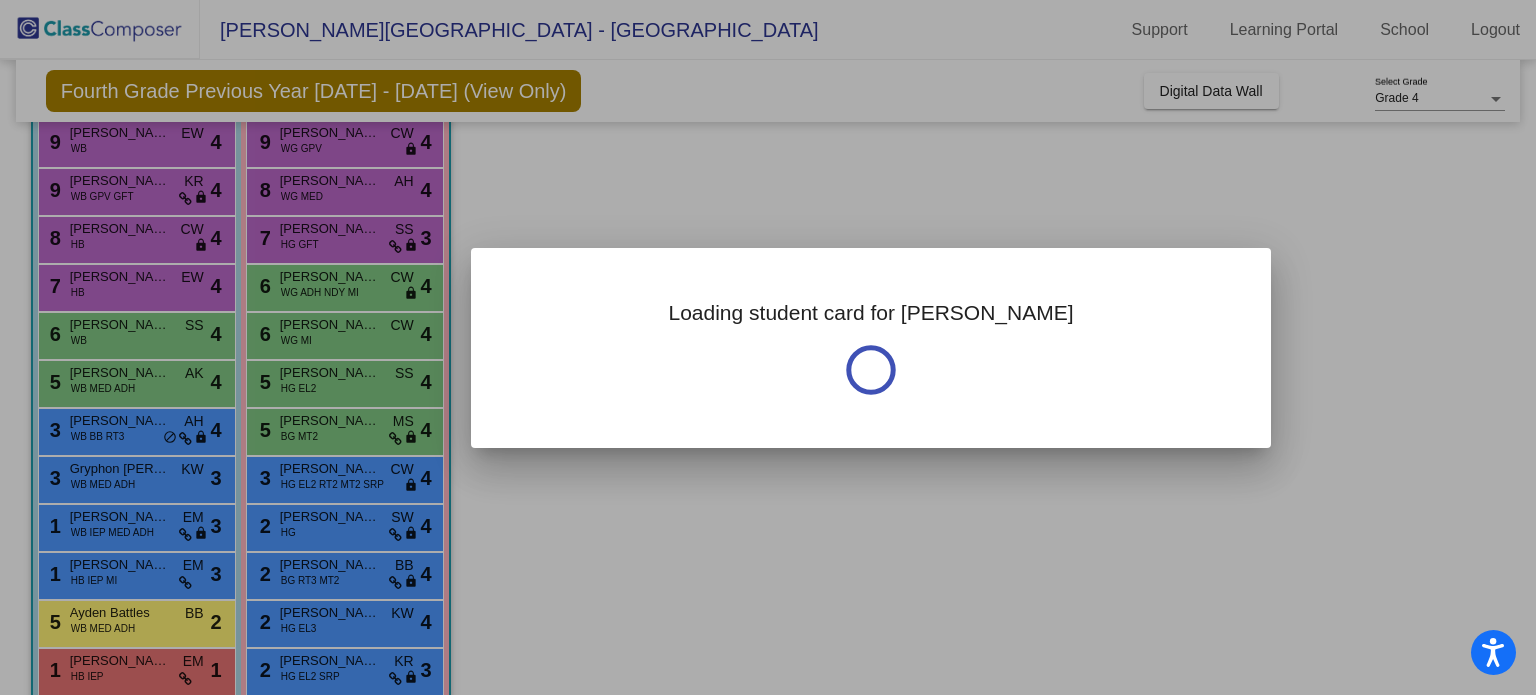 click at bounding box center (768, 347) 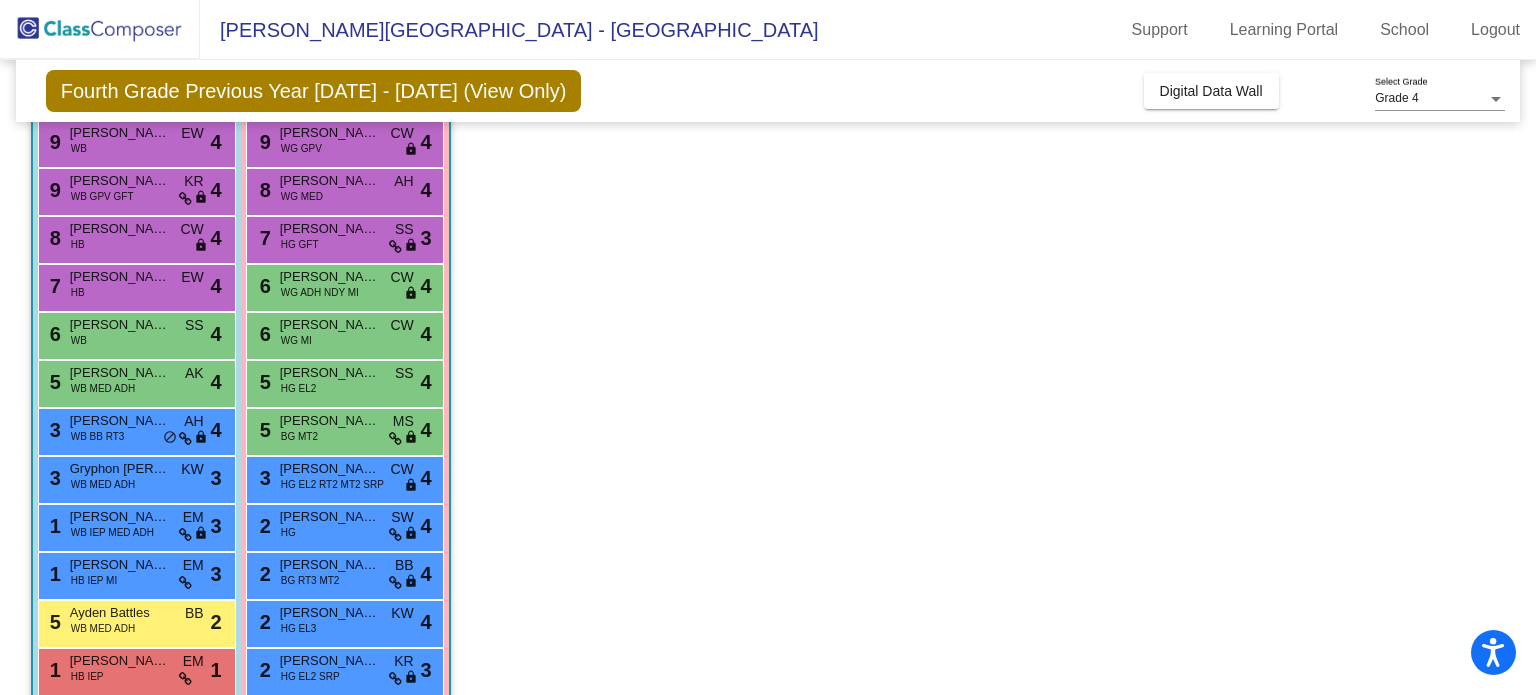 click on "1 [PERSON_NAME] [PERSON_NAME] HB IEP EM lock do_not_disturb_alt 1" at bounding box center [134, 669] 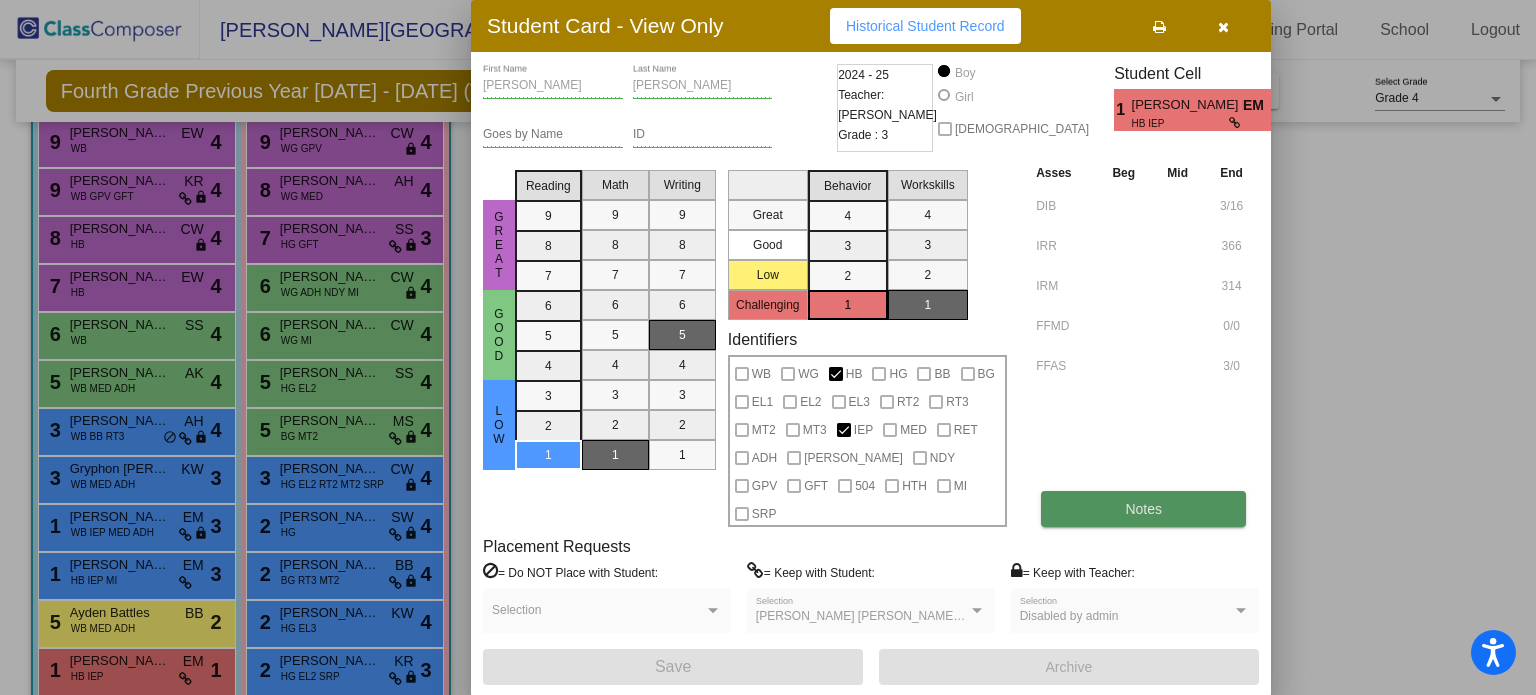 click on "Notes" at bounding box center (1143, 509) 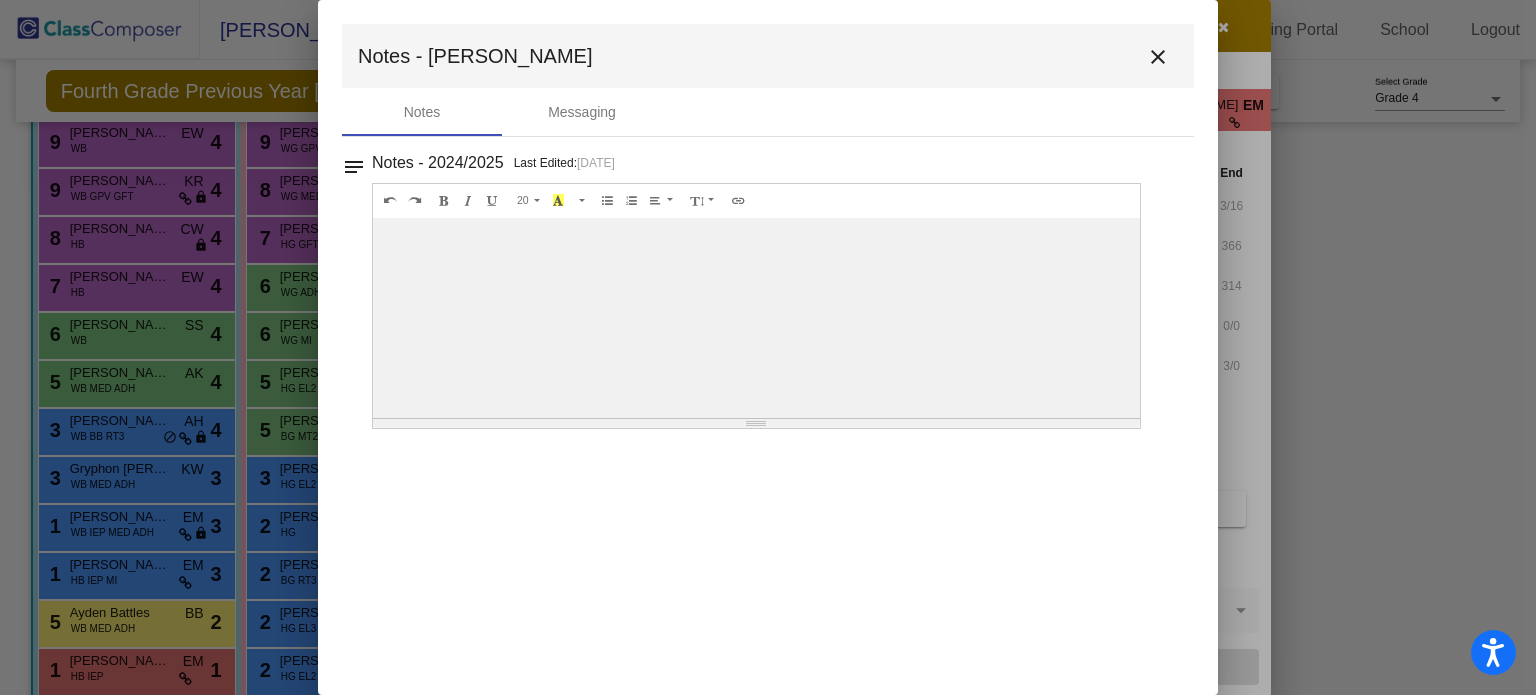 click on "Notes - [PERSON_NAME] close Notes Messaging notes Notes - 2024/2025 Last Edited:   [DATE] 20    8  9  10  11  12  14  18  24  36   Background Color Transparent Select #ffff00 Text Color Reset to default Select #000000      1.0  1.2  1.4  1.5  1.6  1.8  2.0  3.0   100% 50% 25%" at bounding box center (768, 347) 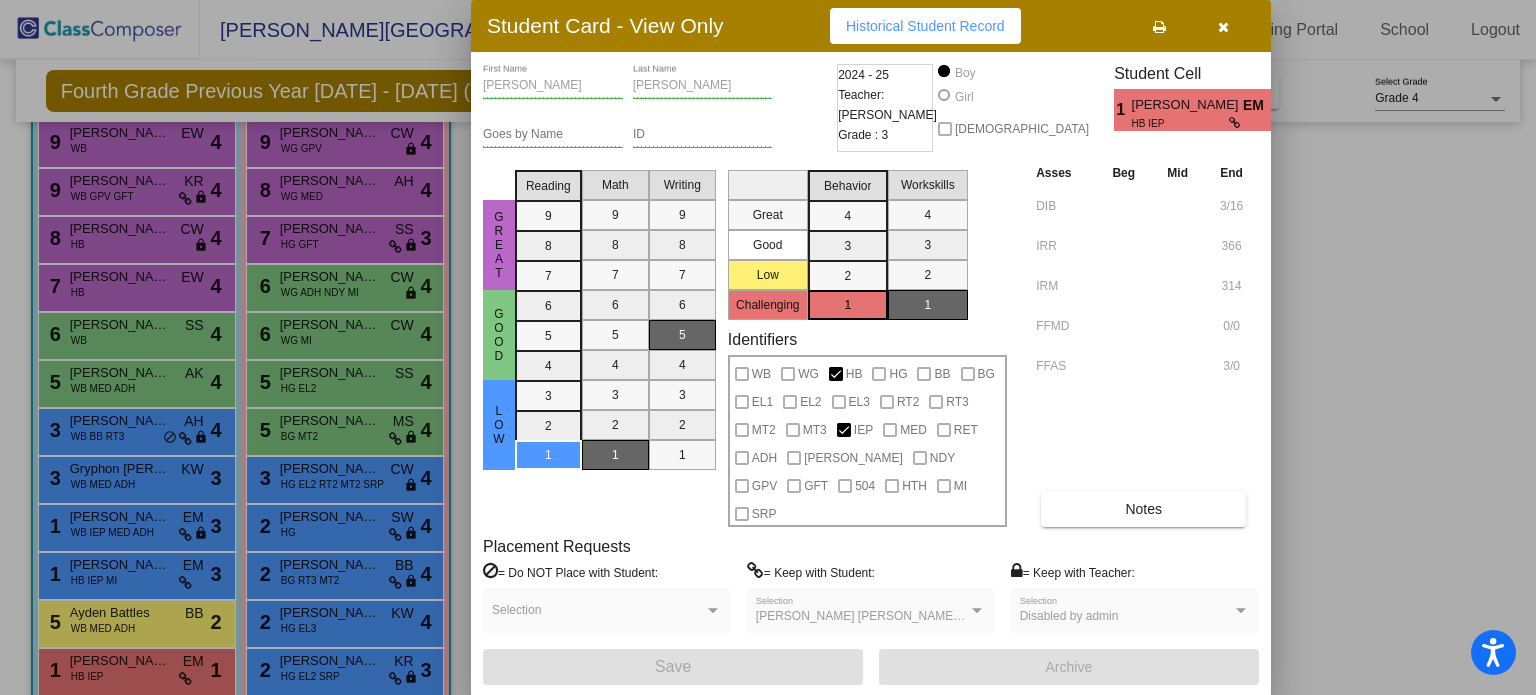 click at bounding box center [768, 347] 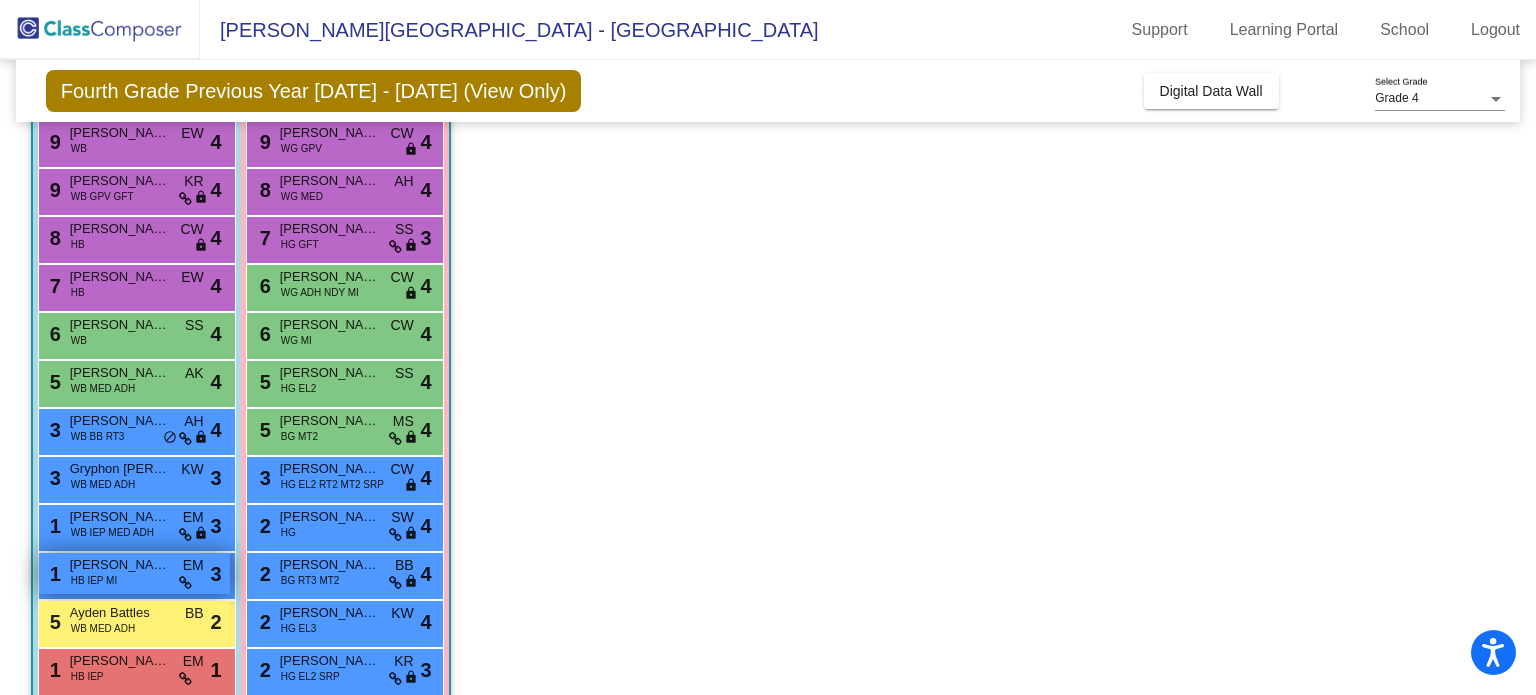 click on "EM" at bounding box center (193, 565) 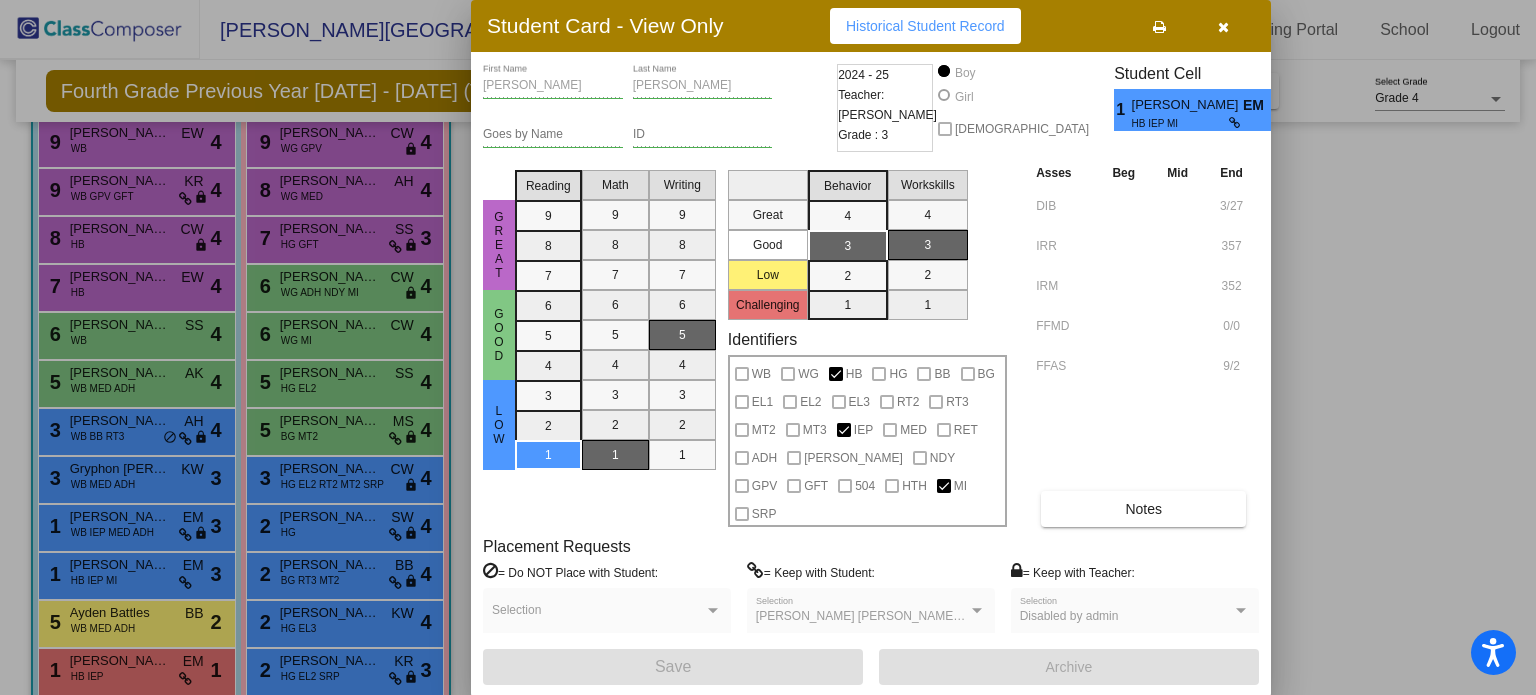 click at bounding box center [768, 347] 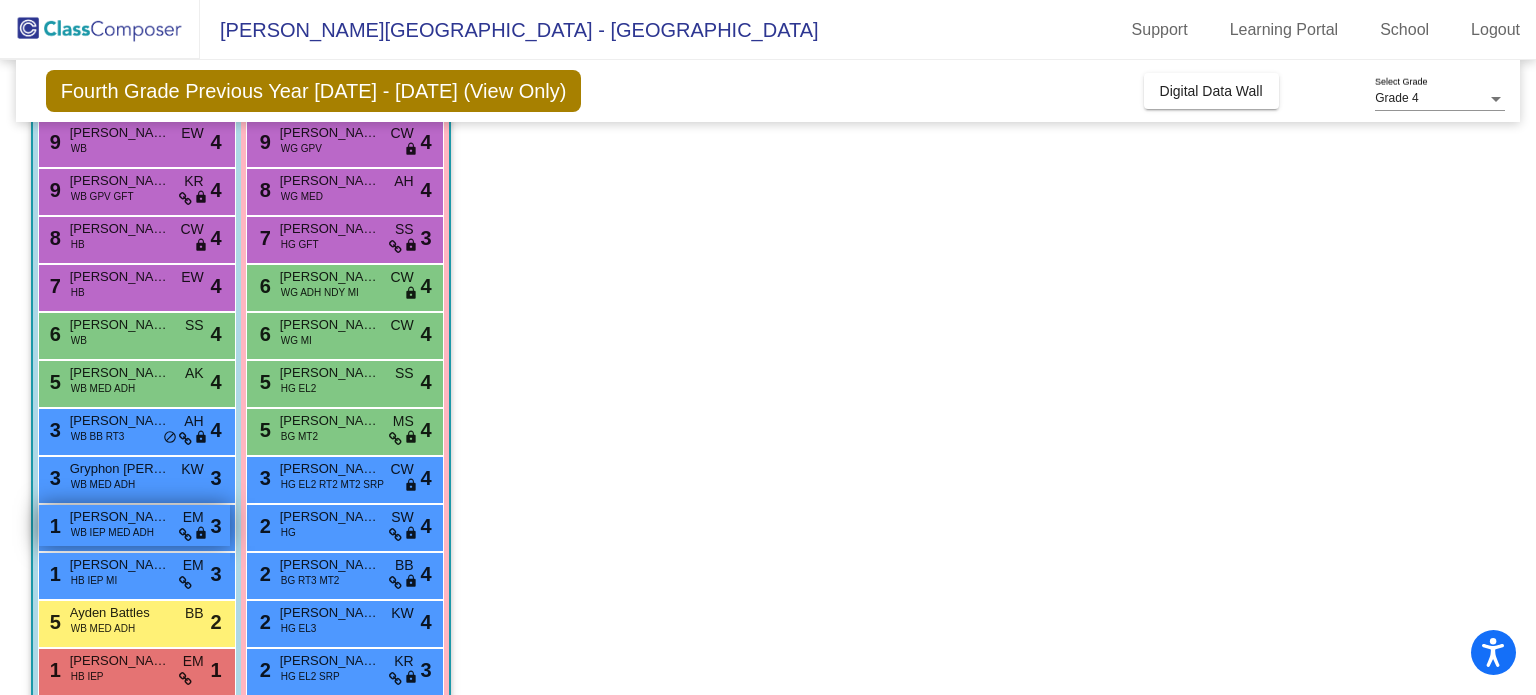 click on "1 [PERSON_NAME] [PERSON_NAME] WB IEP MED ADH EM lock do_not_disturb_alt 3" at bounding box center (134, 525) 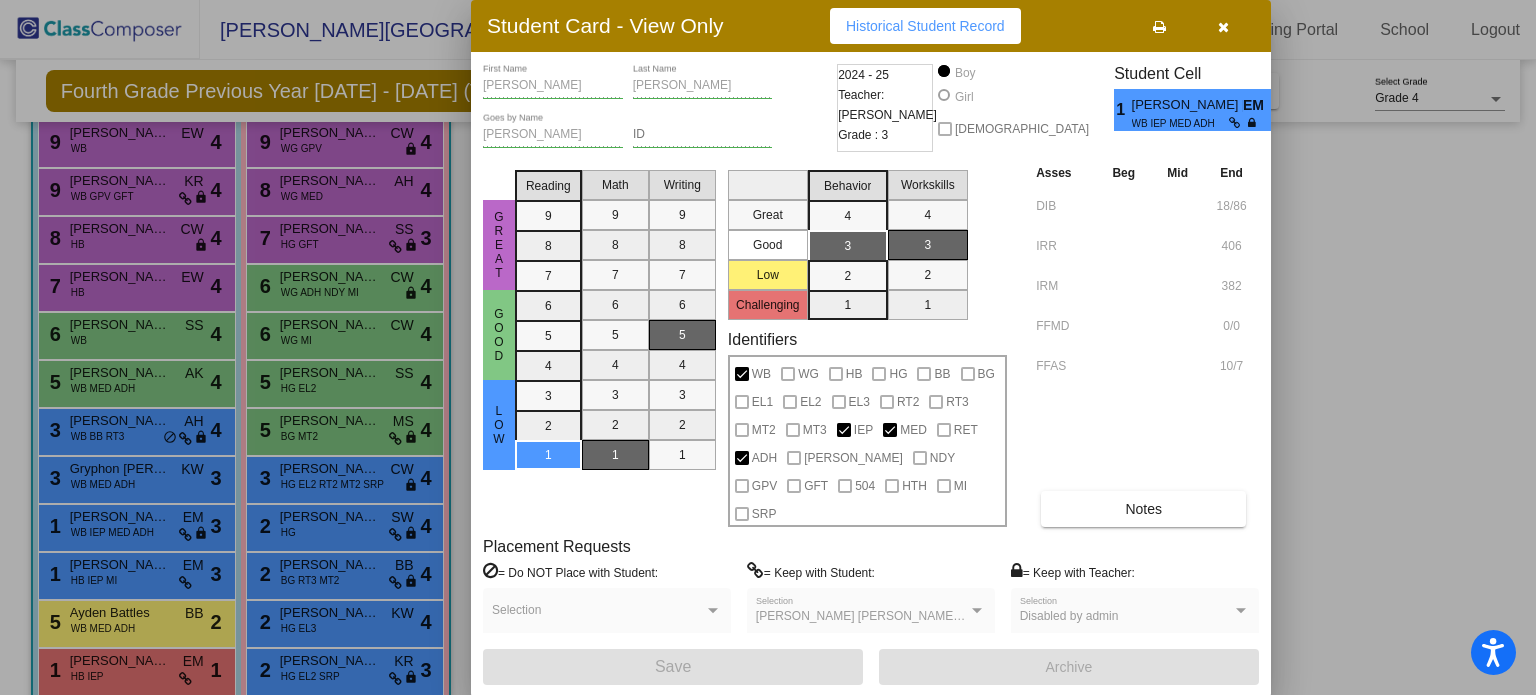 click at bounding box center (768, 347) 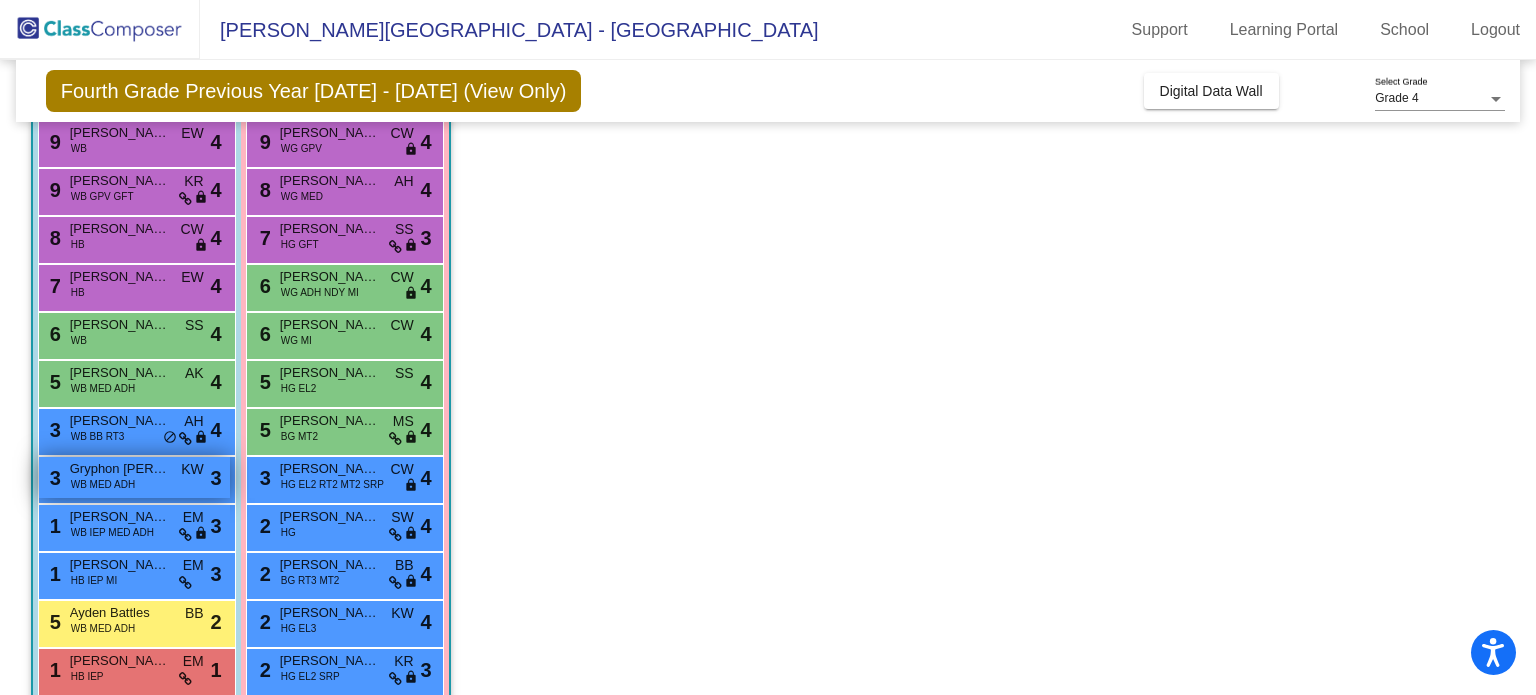 click on "Gryphon [PERSON_NAME]" at bounding box center [120, 469] 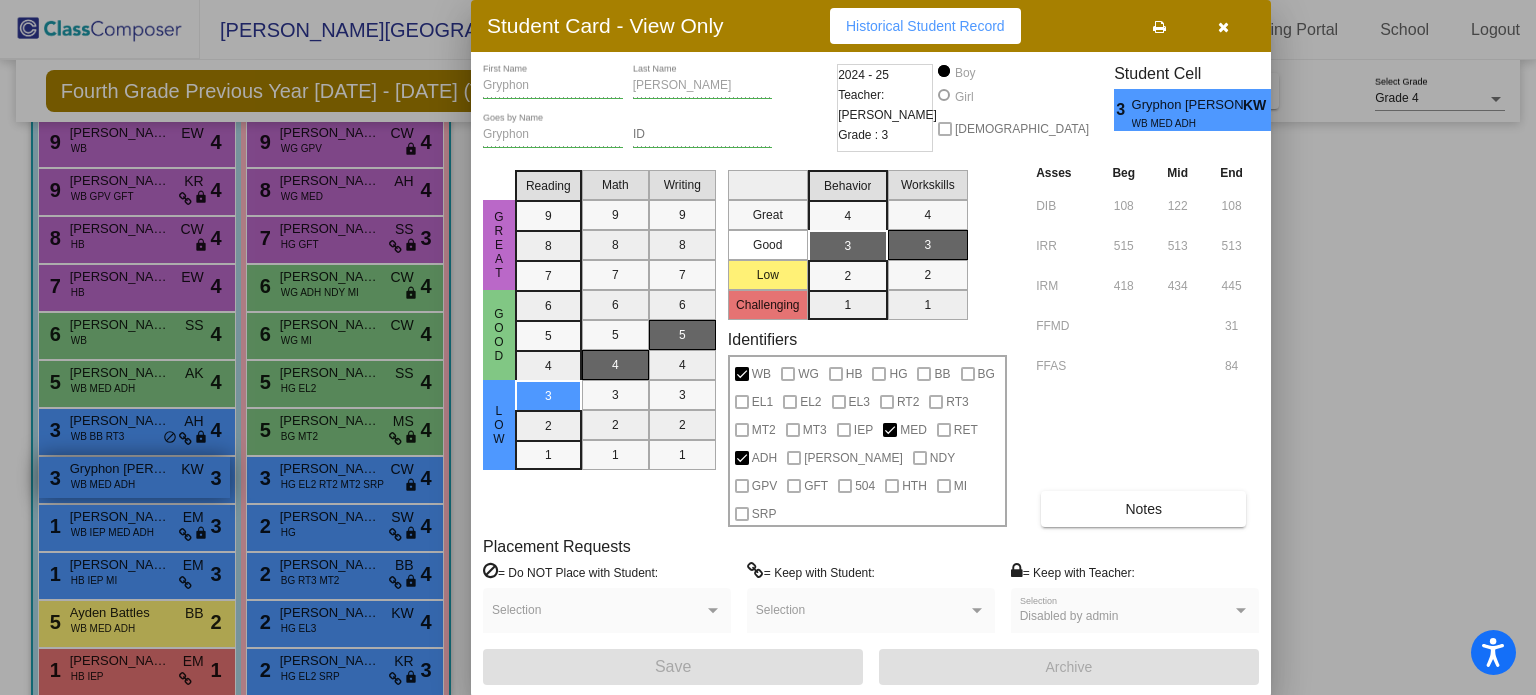 click at bounding box center (768, 347) 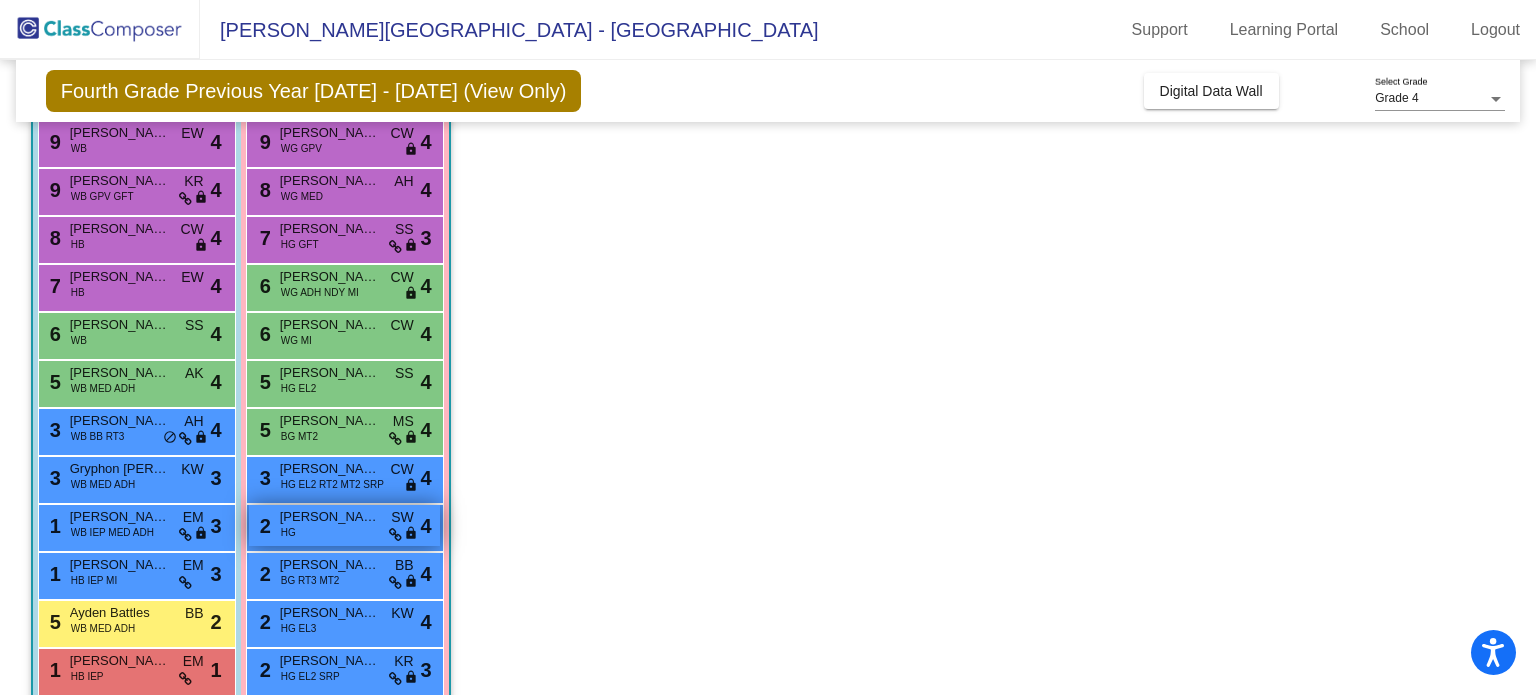 click on "[PERSON_NAME] [PERSON_NAME]" at bounding box center (330, 517) 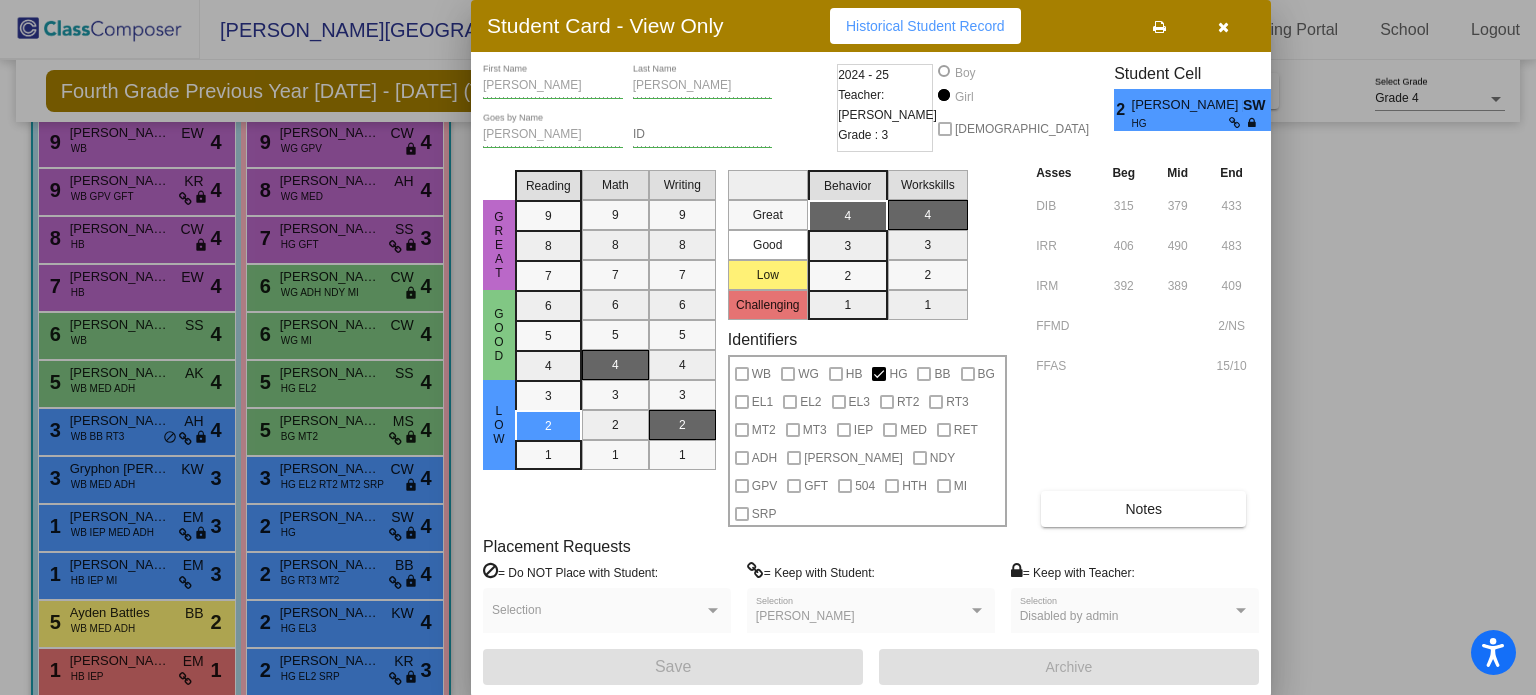 click at bounding box center (768, 347) 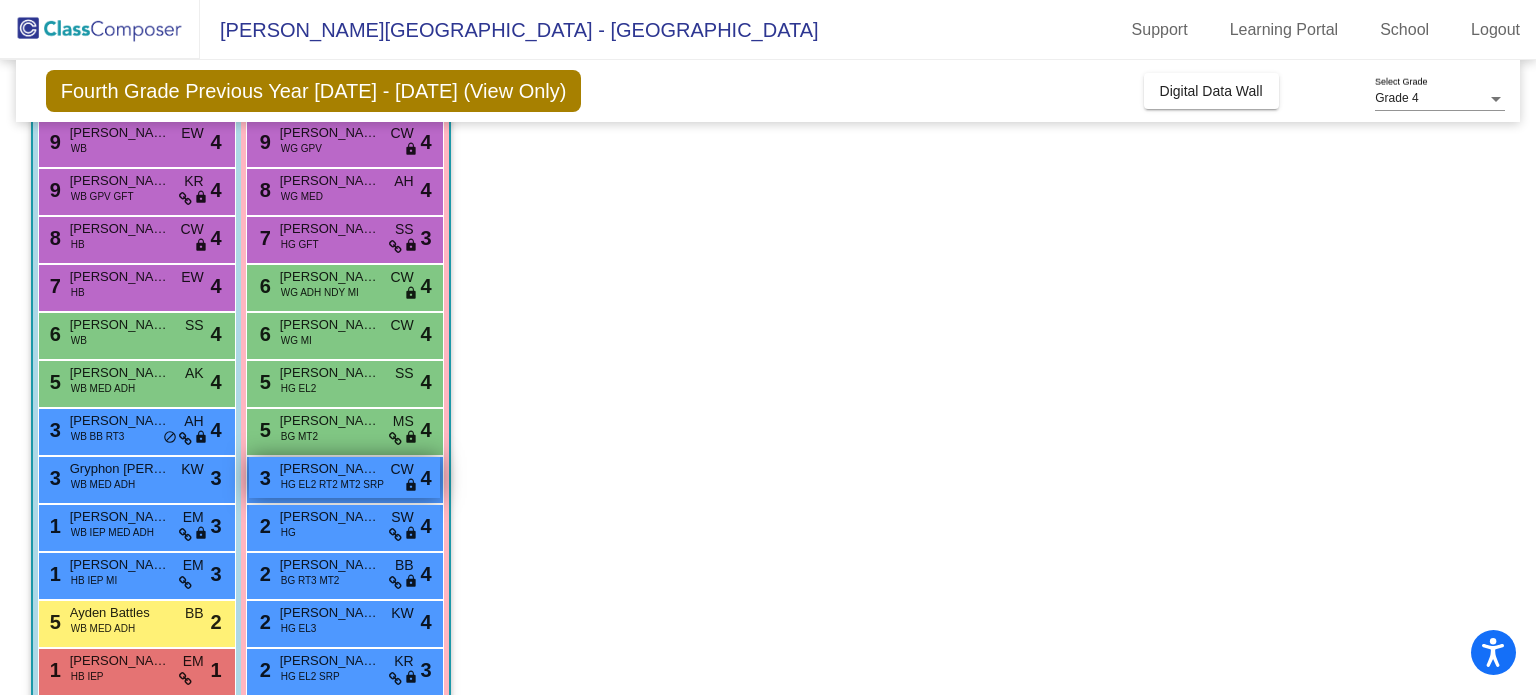 click on "[PERSON_NAME]" at bounding box center [330, 469] 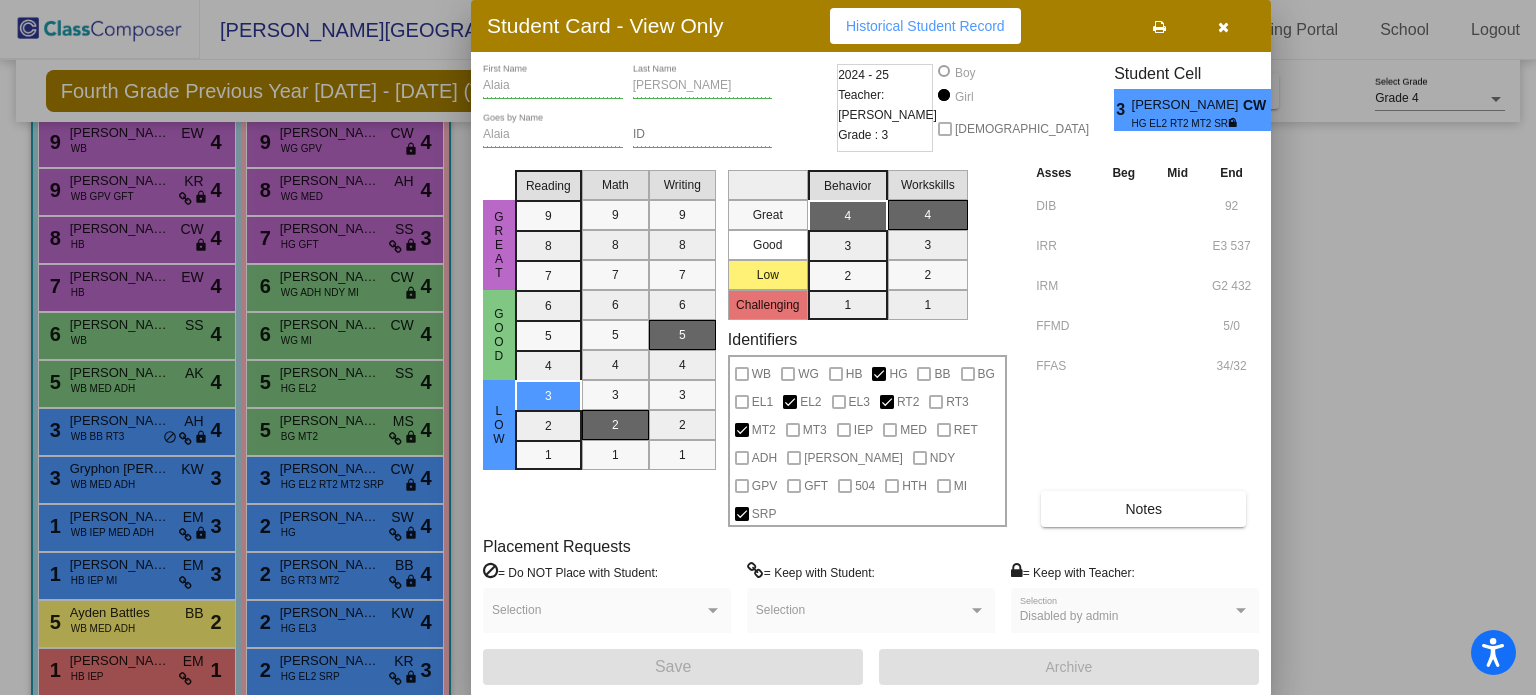 click at bounding box center (768, 347) 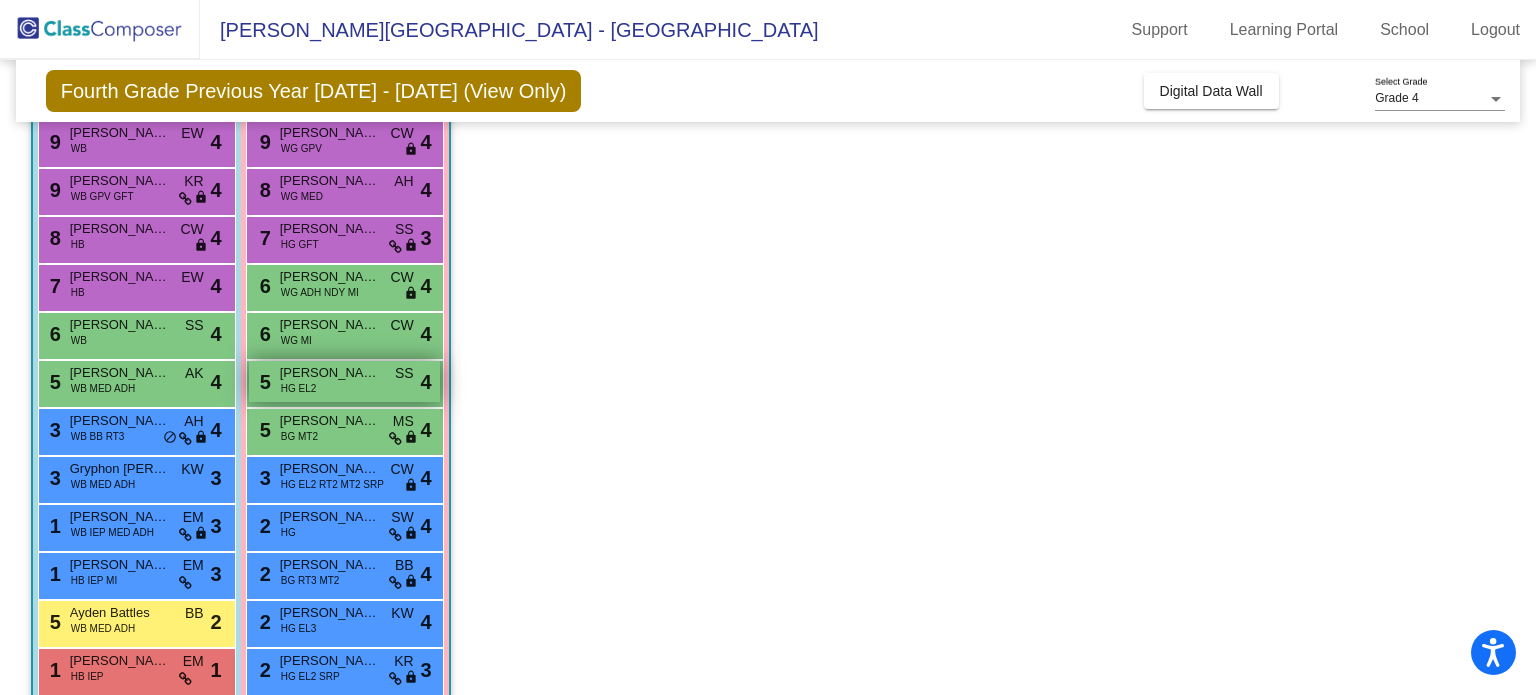 click on "5 [PERSON_NAME] Diego [PERSON_NAME] EL2 SS lock do_not_disturb_alt 4" at bounding box center [344, 381] 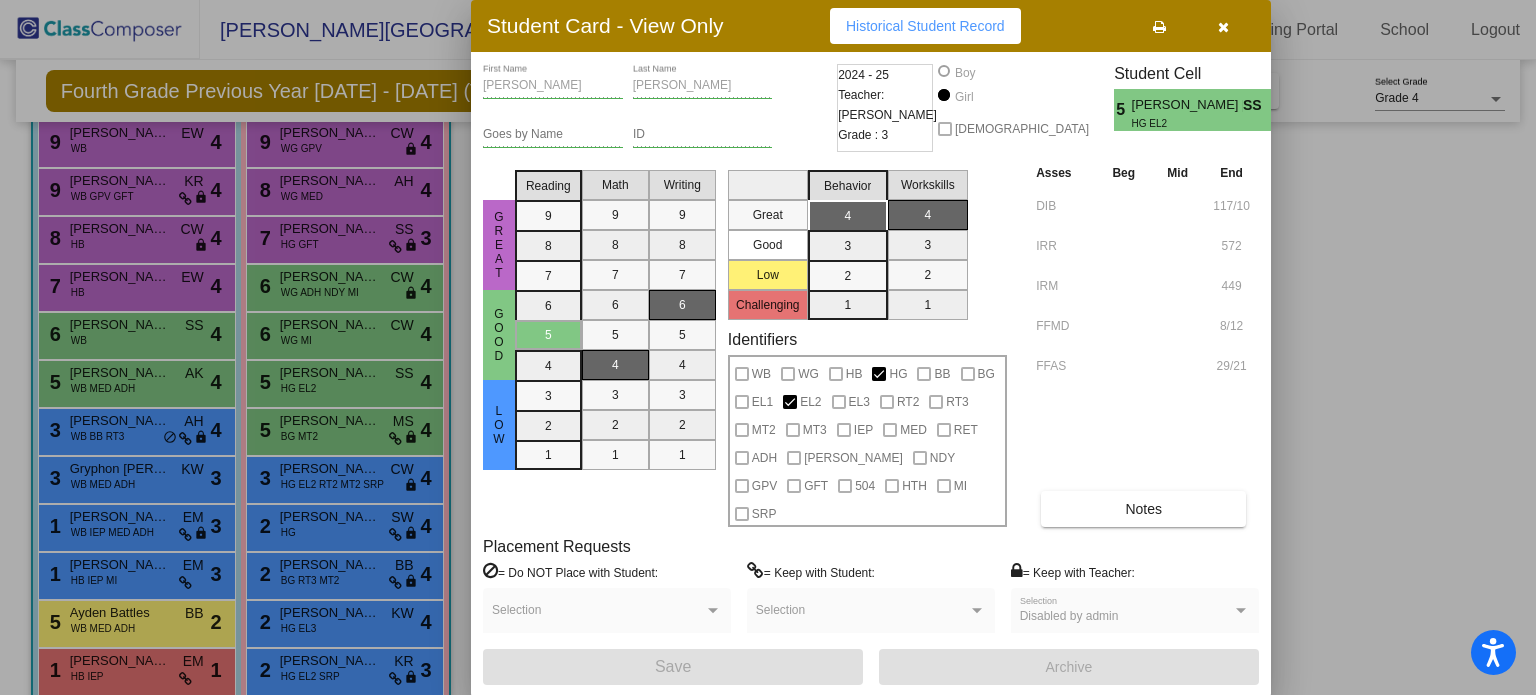click at bounding box center [768, 347] 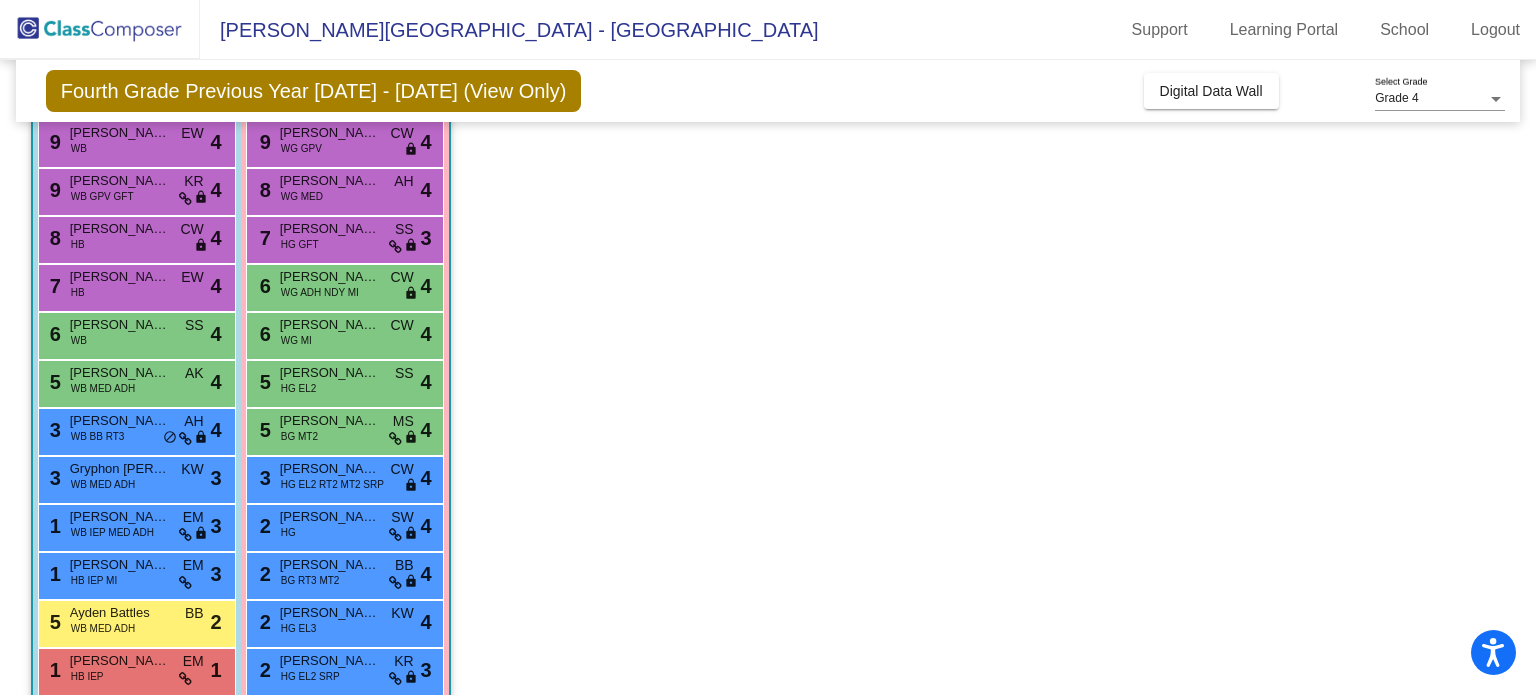 click on "Ayden Battles" at bounding box center [120, 613] 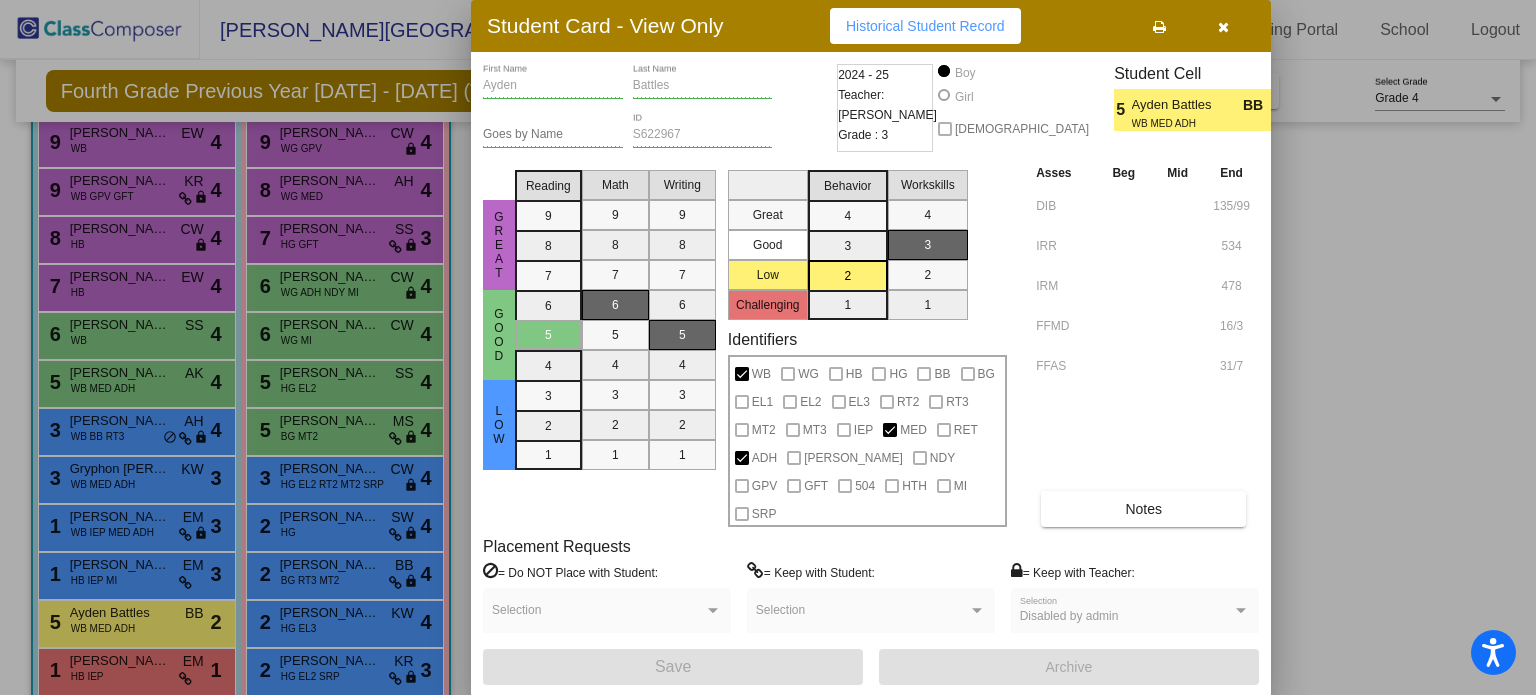 click at bounding box center (768, 347) 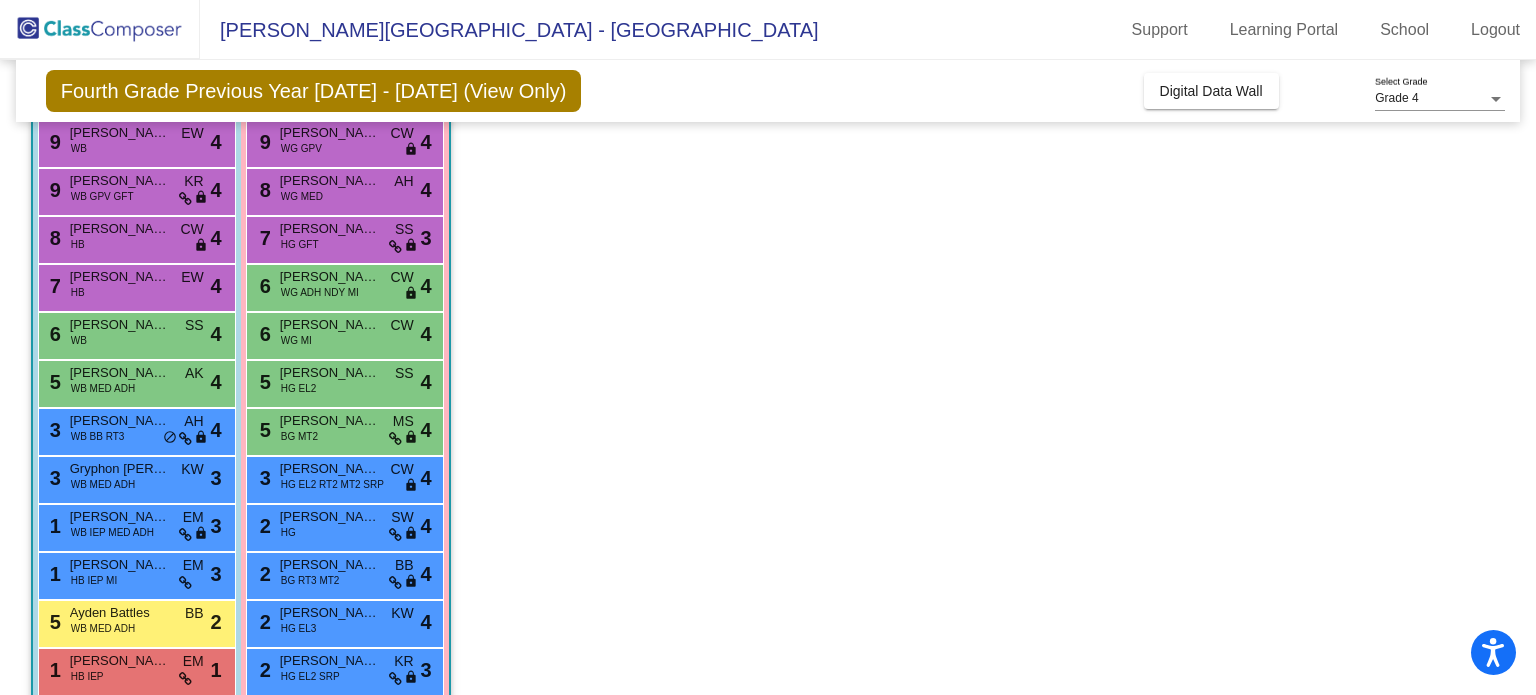 click on "[PERSON_NAME] [PERSON_NAME]" at bounding box center (120, 661) 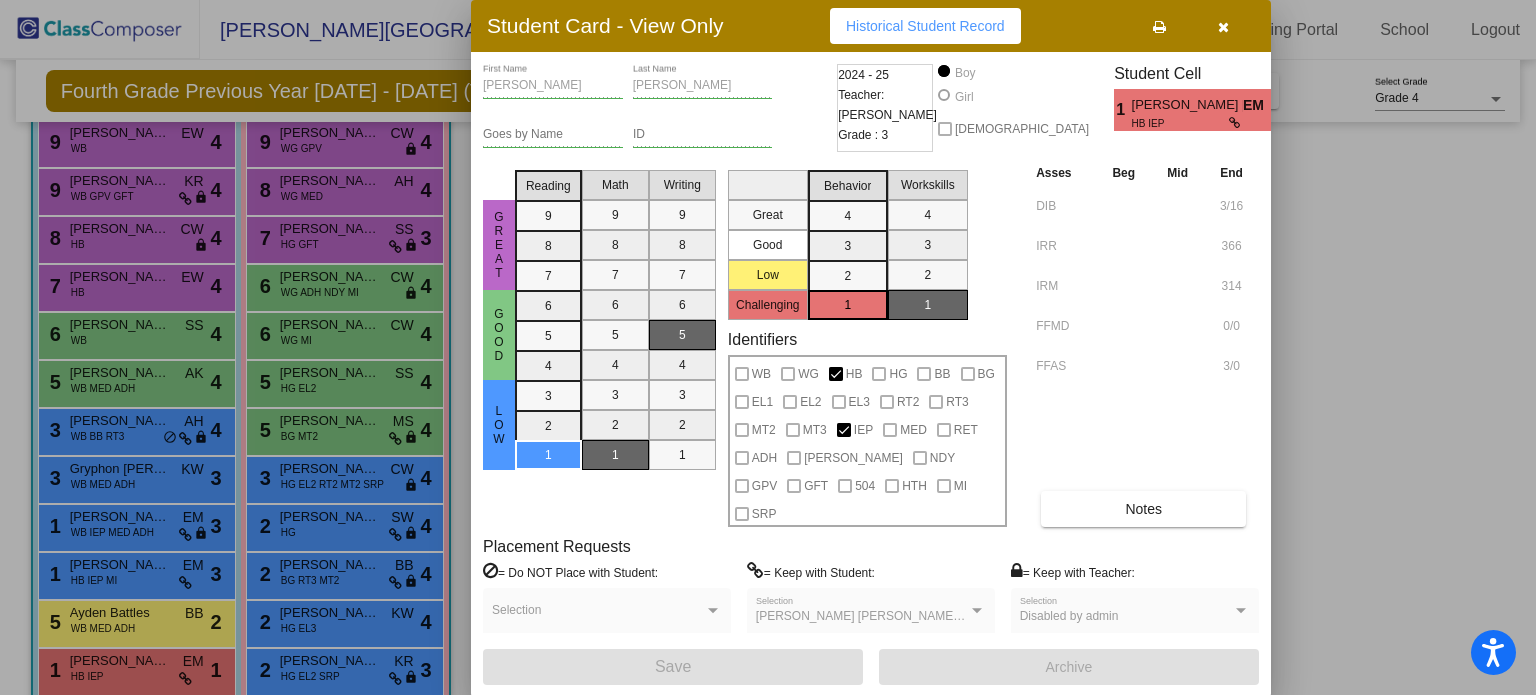 click at bounding box center (768, 347) 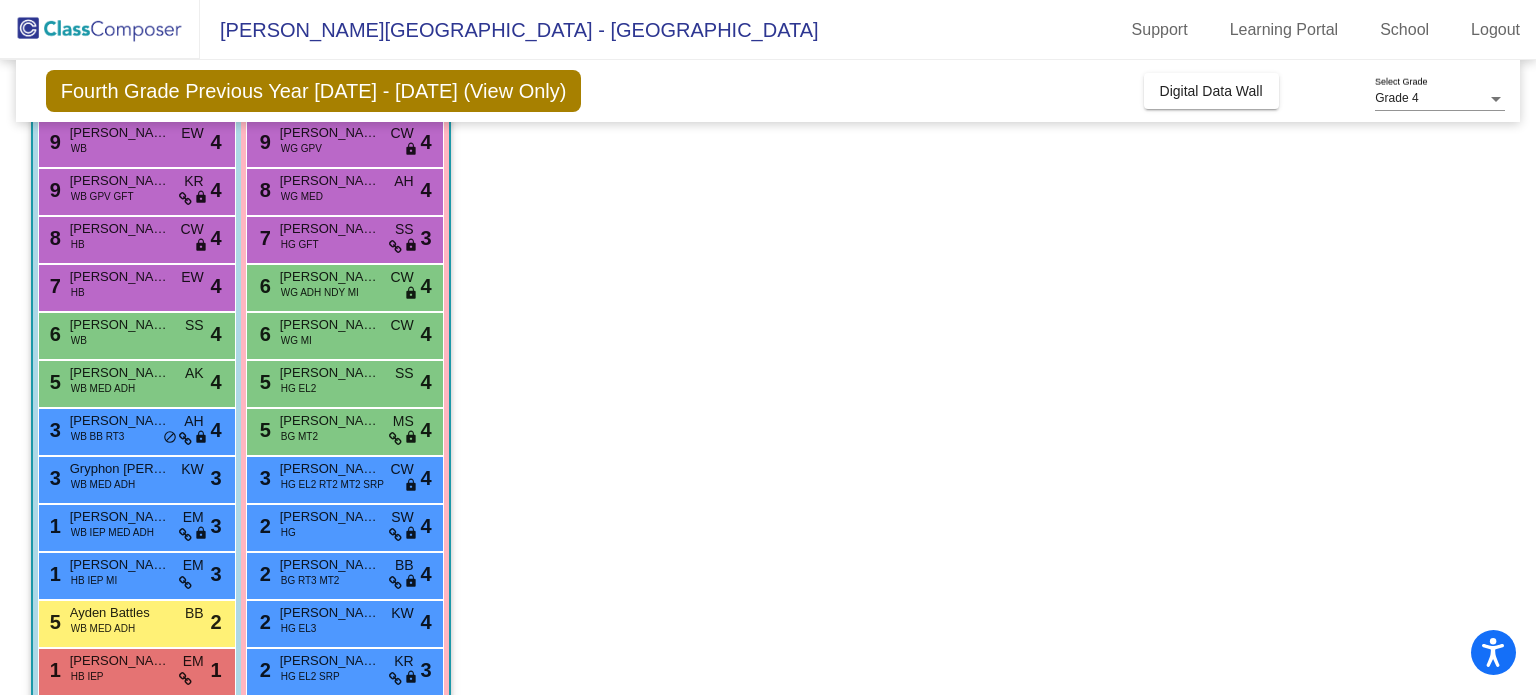 click on "[PERSON_NAME] [PERSON_NAME]" at bounding box center [120, 661] 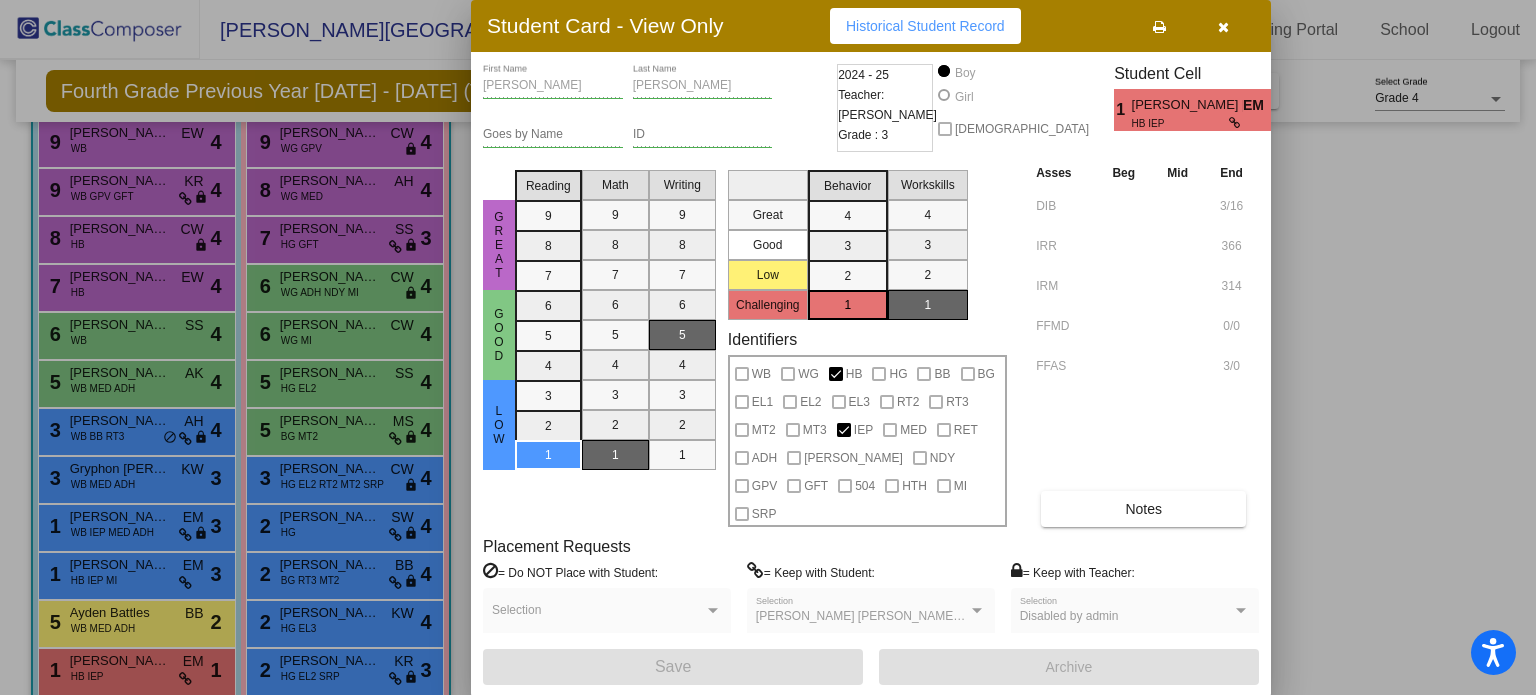 click at bounding box center (768, 347) 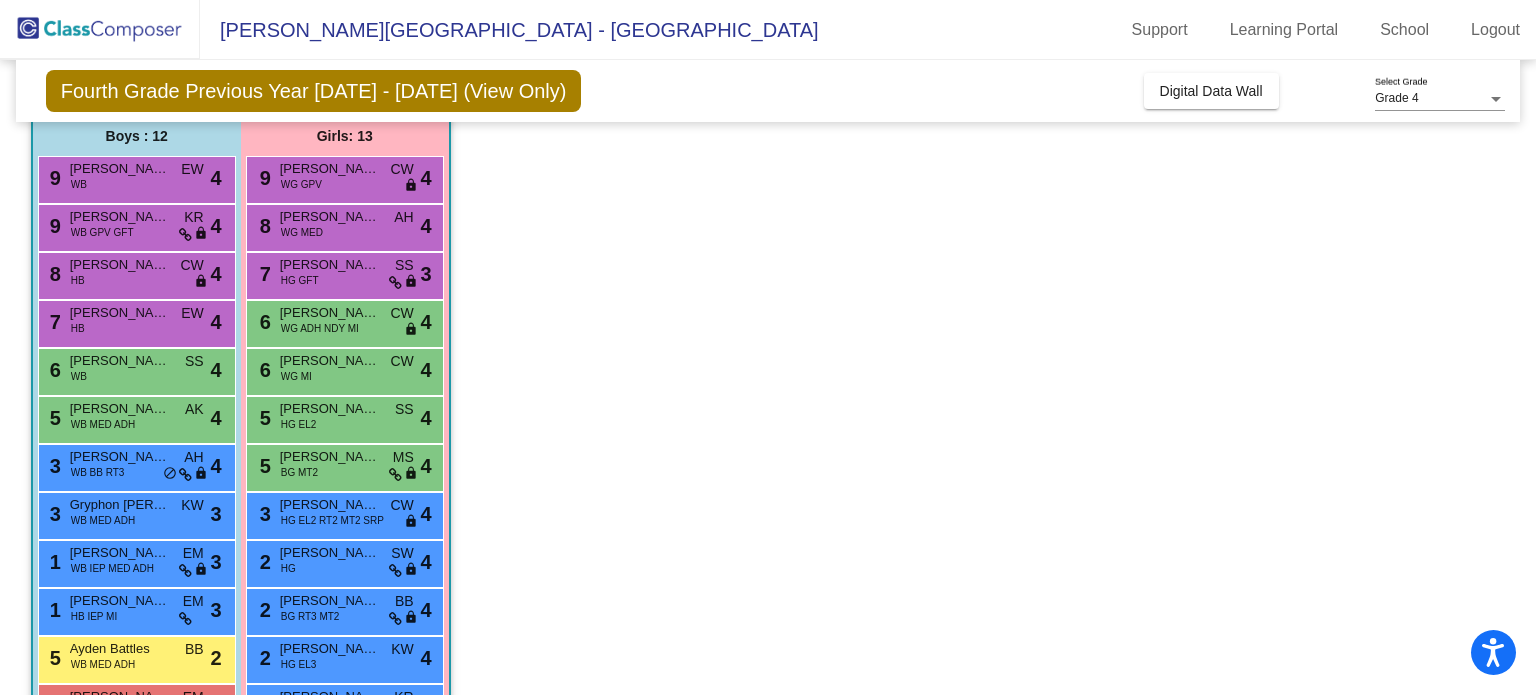 scroll, scrollTop: 170, scrollLeft: 0, axis: vertical 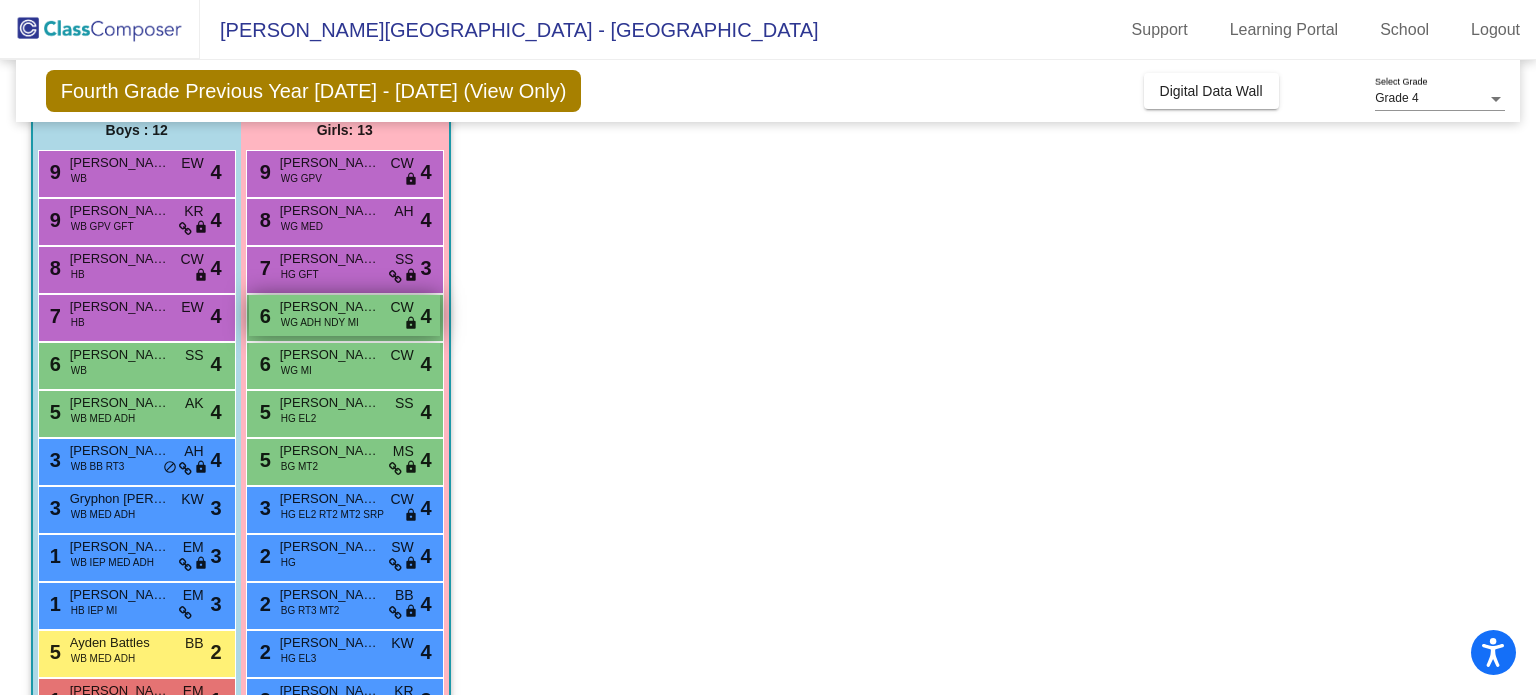click on "[PERSON_NAME]" at bounding box center [330, 307] 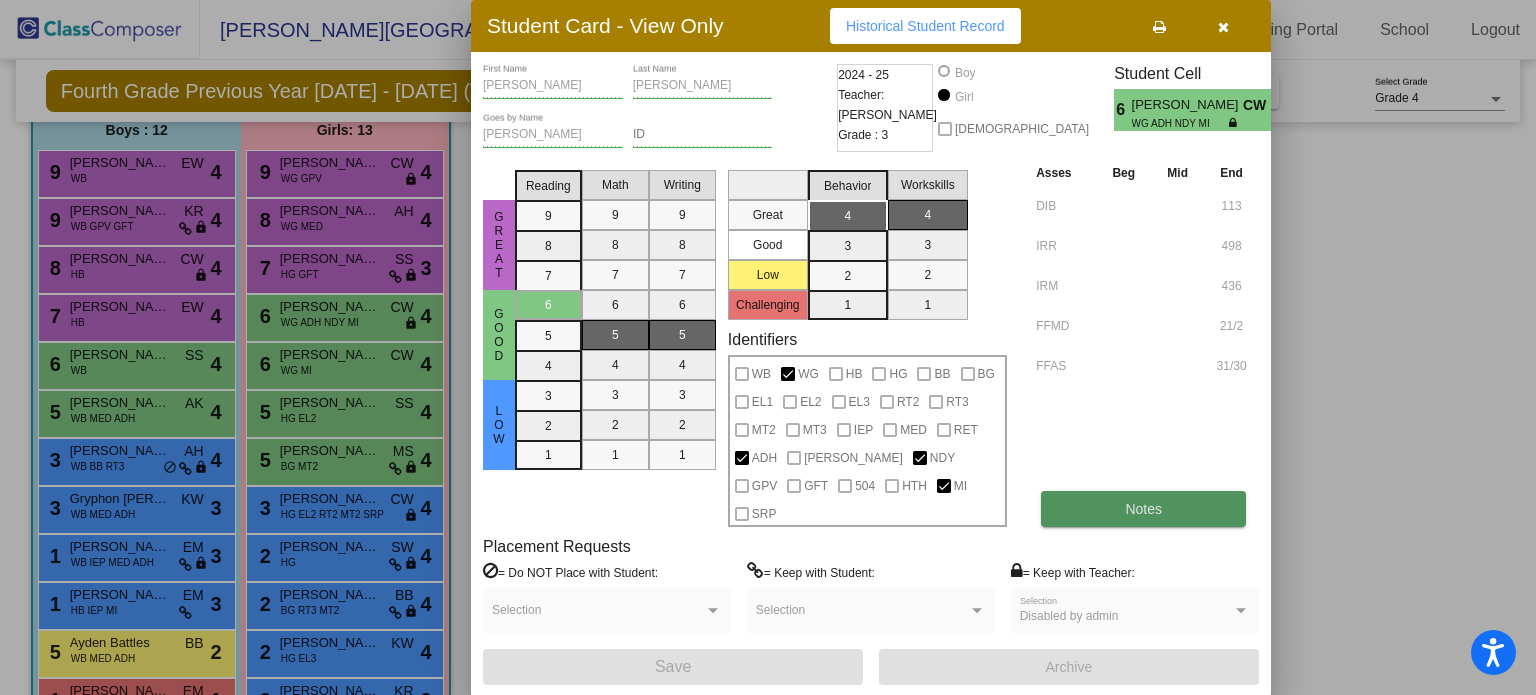 click on "Notes" at bounding box center (1143, 509) 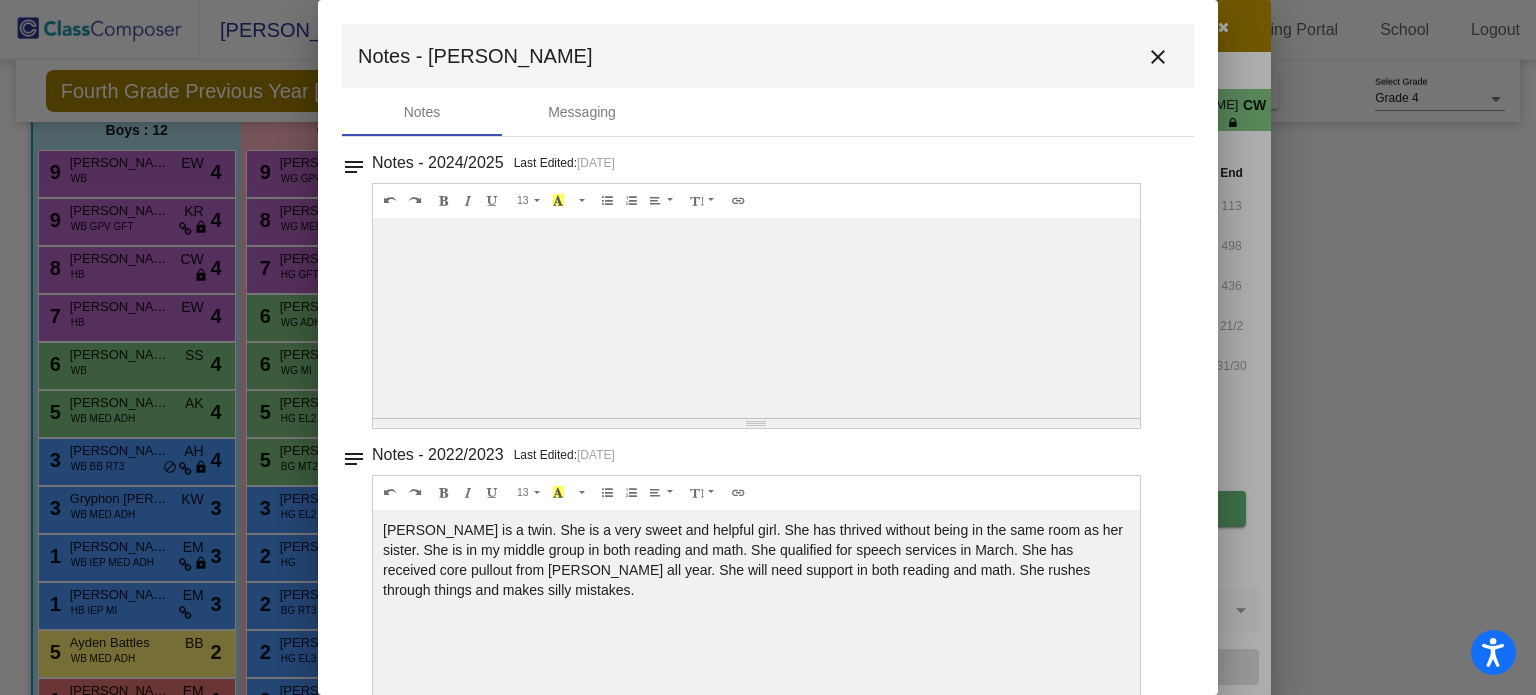click on "Notes - 2022/2023 Last Edited:   [DATE] 13    8  9  10  11  12  14  18  24  36   Background Color Transparent Select #ffff00 Text Color Reset to default Select #000000      1.0  1.2  1.4  1.5  1.6  1.8  2.0  3.0 [PERSON_NAME] is a twin. She is a very sweet and helpful girl. She has thrived without being in the same room as her sister. She is in my middle group in both reading and math. She qualified for speech services in March. She has received core pullout from [PERSON_NAME] all year. She will need support in both reading and math. She rushes through things and makes silly mistakes.    100% 50% 25%" at bounding box center (776, 289) 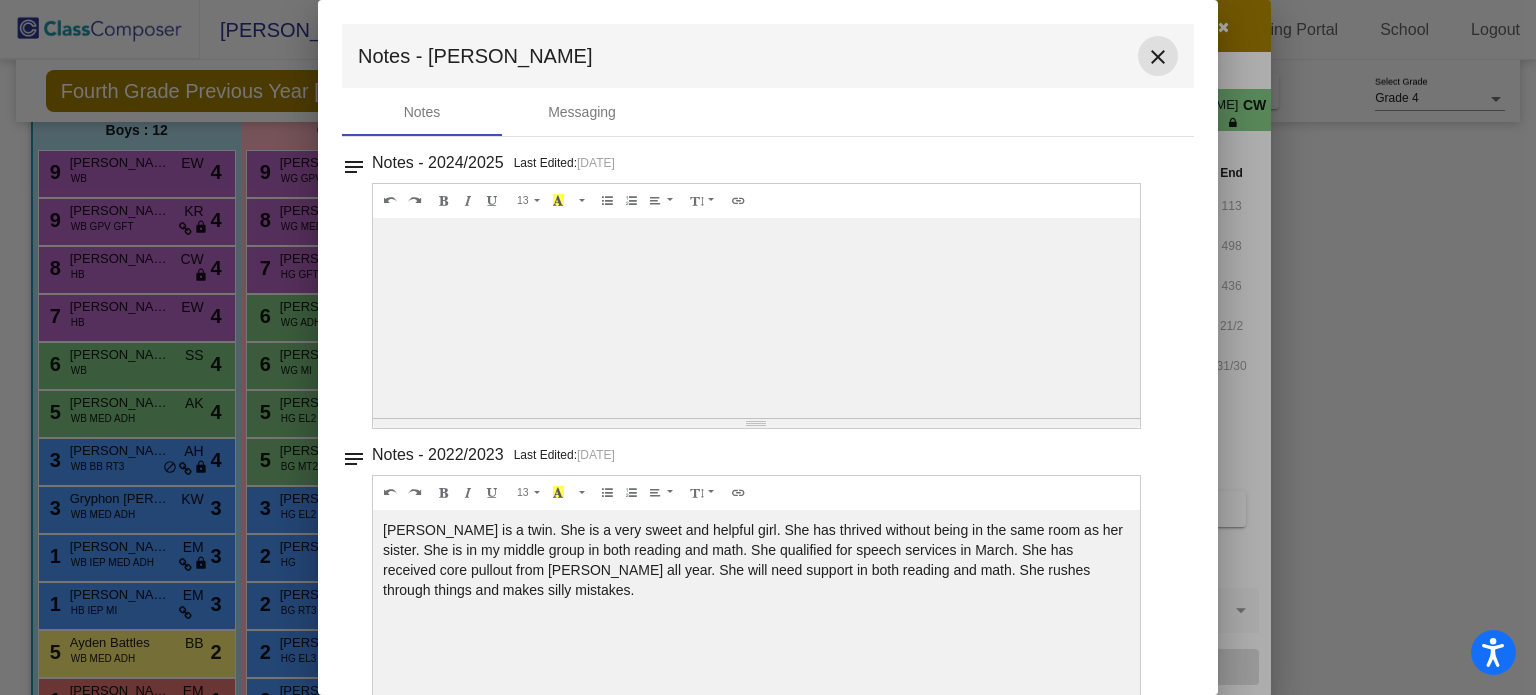 click on "close" at bounding box center (1158, 57) 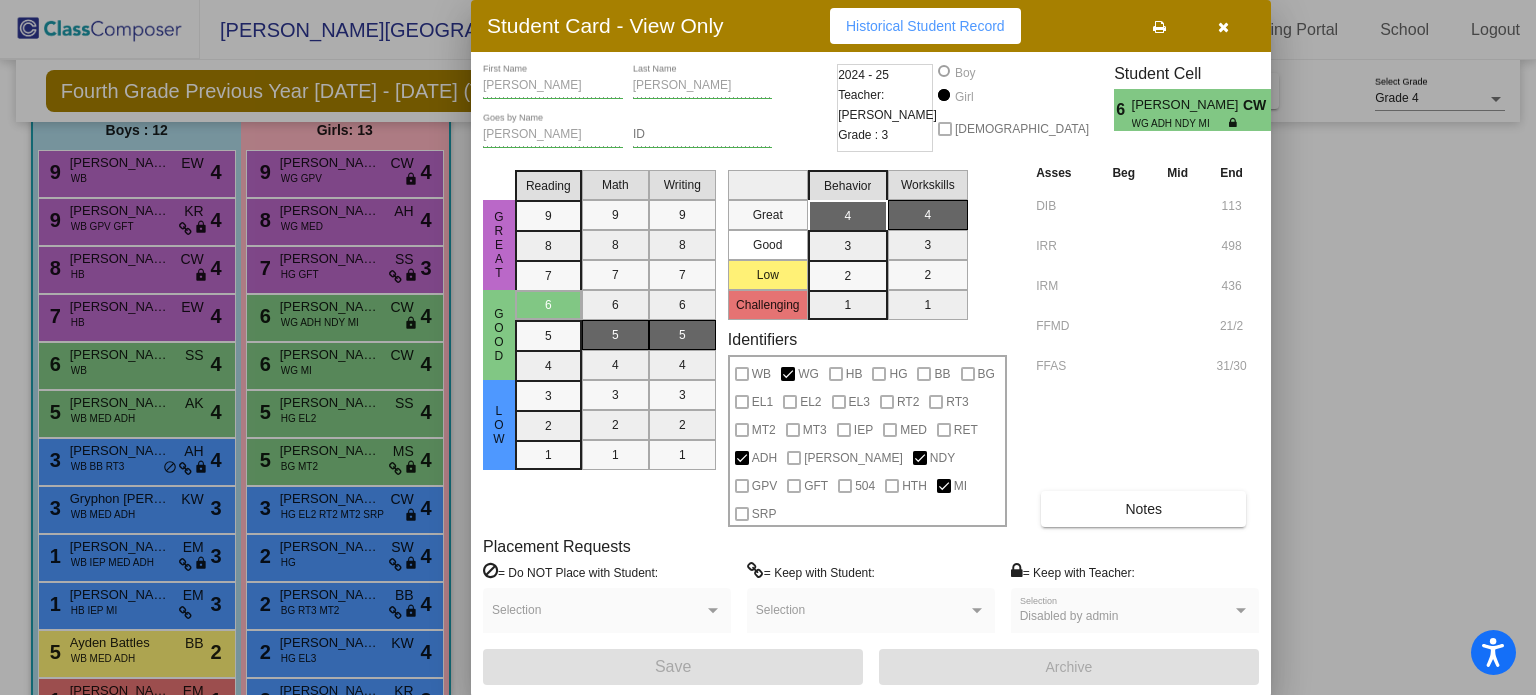 click at bounding box center [1223, 27] 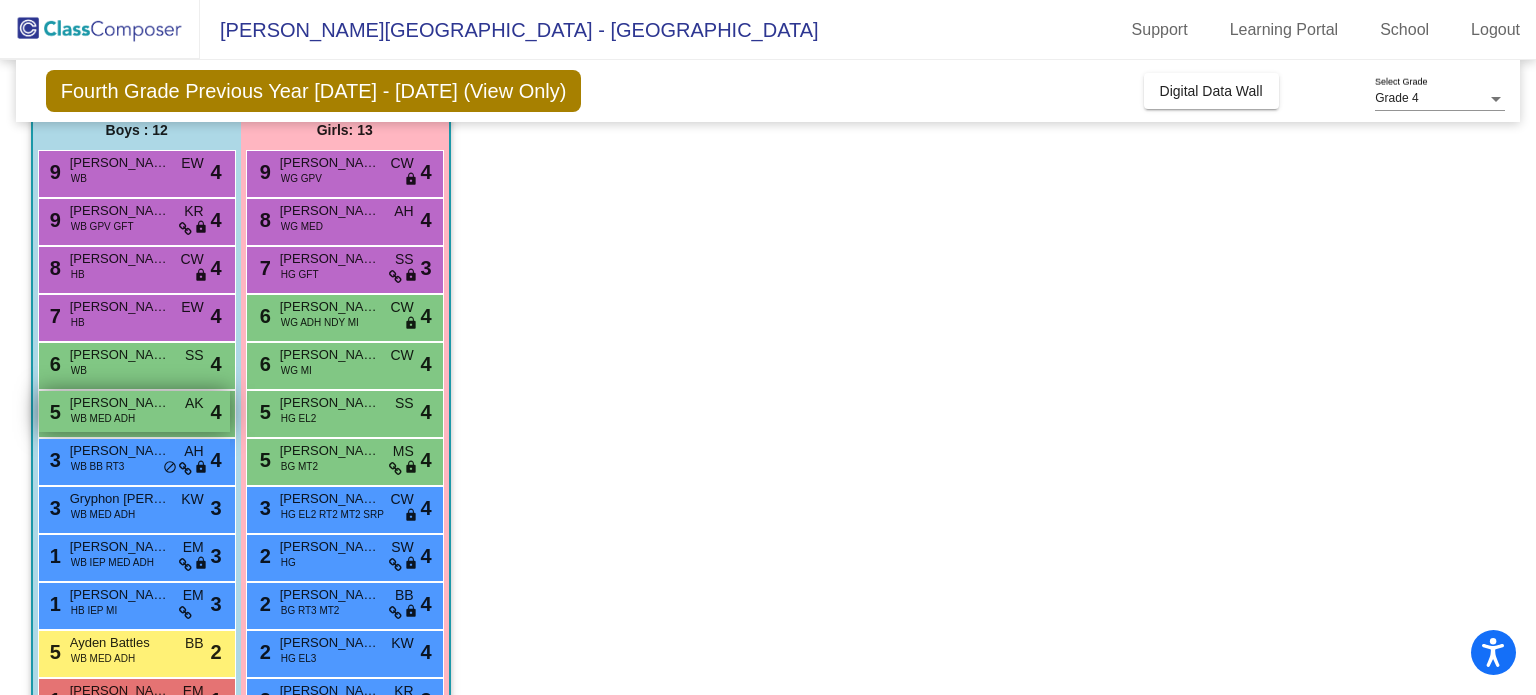 click on "5 [PERSON_NAME] [PERSON_NAME] MED ADH AK lock do_not_disturb_alt 4" at bounding box center [134, 411] 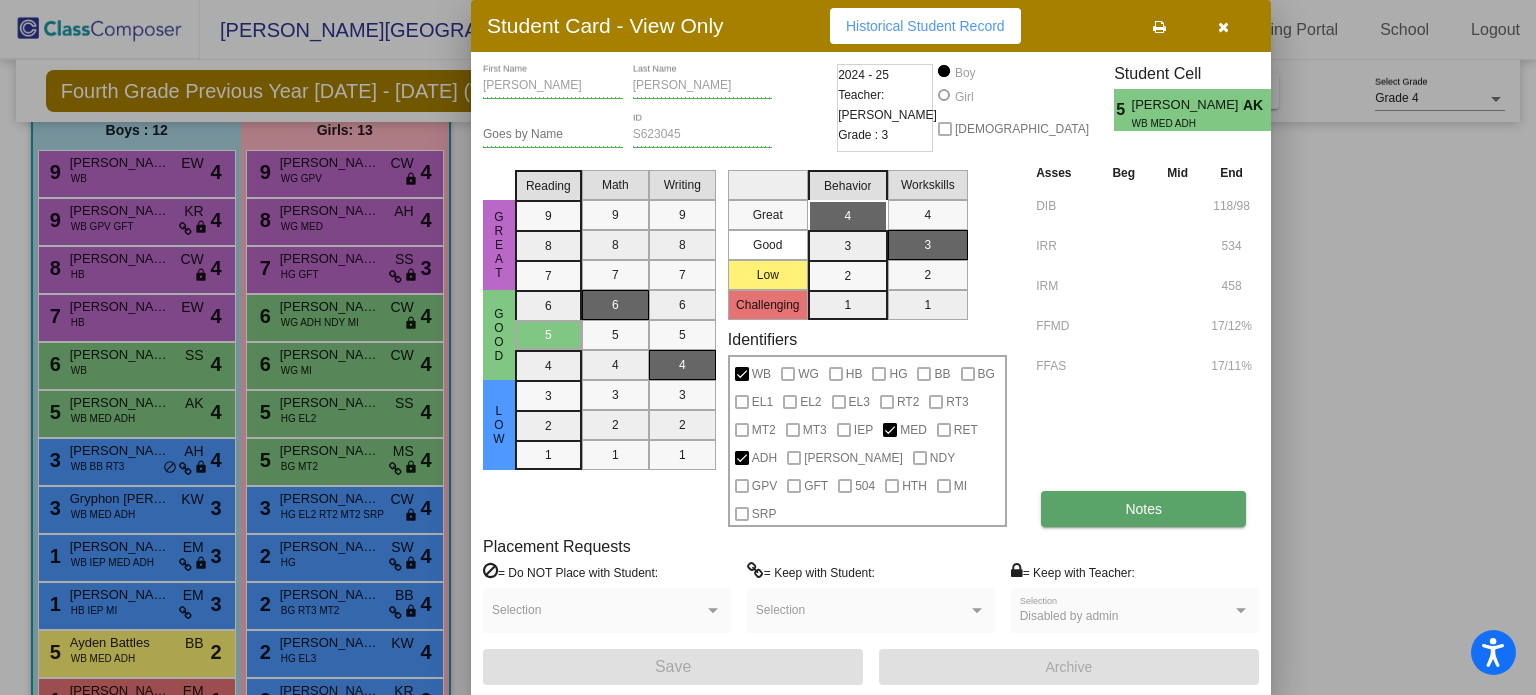 click on "Notes" at bounding box center [1143, 509] 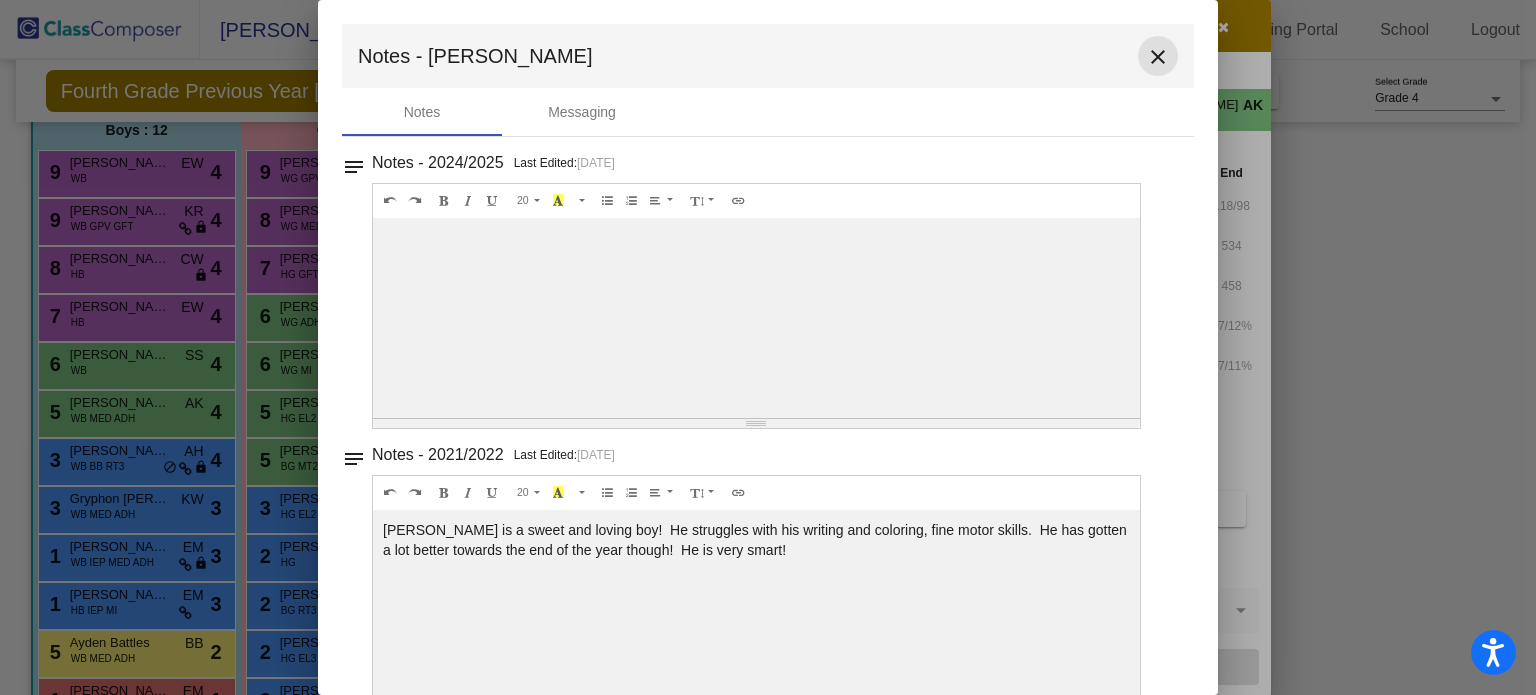 click on "close" at bounding box center (1158, 57) 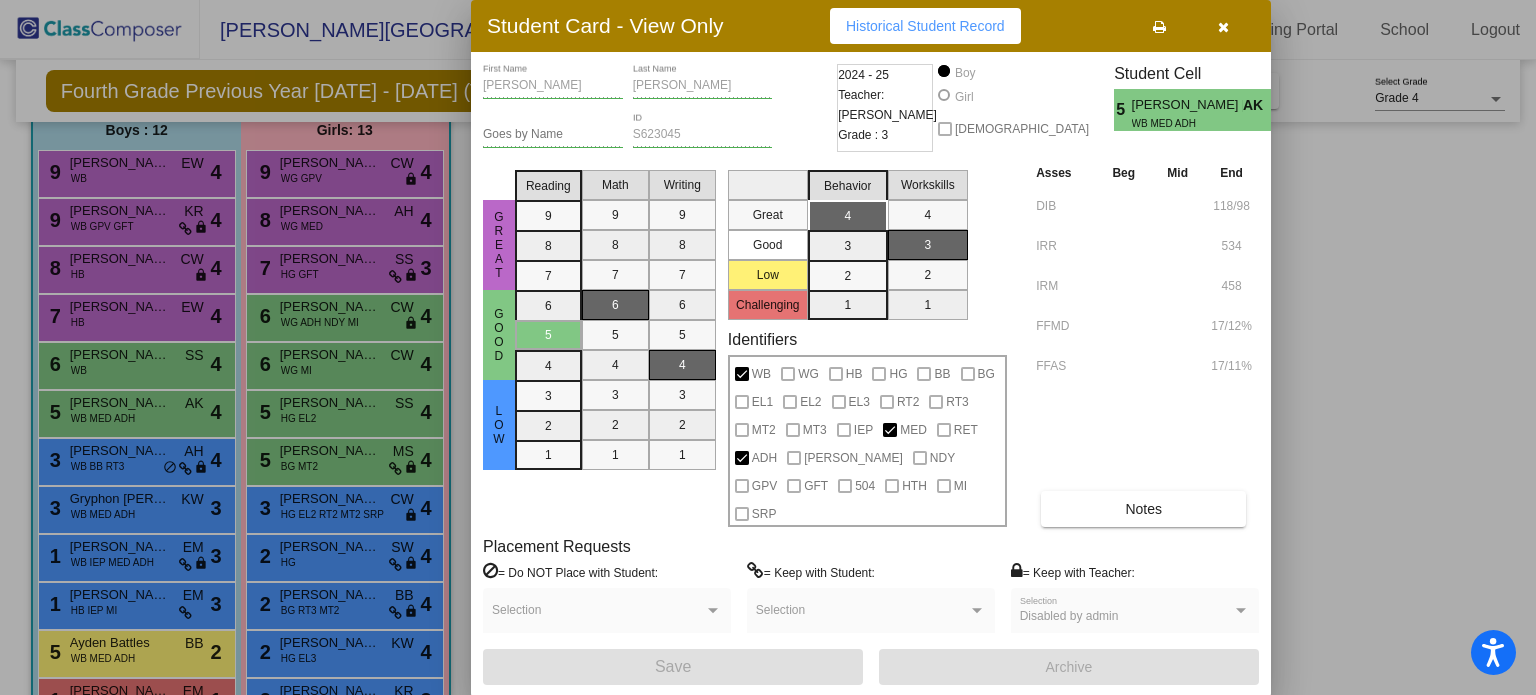 click at bounding box center (768, 347) 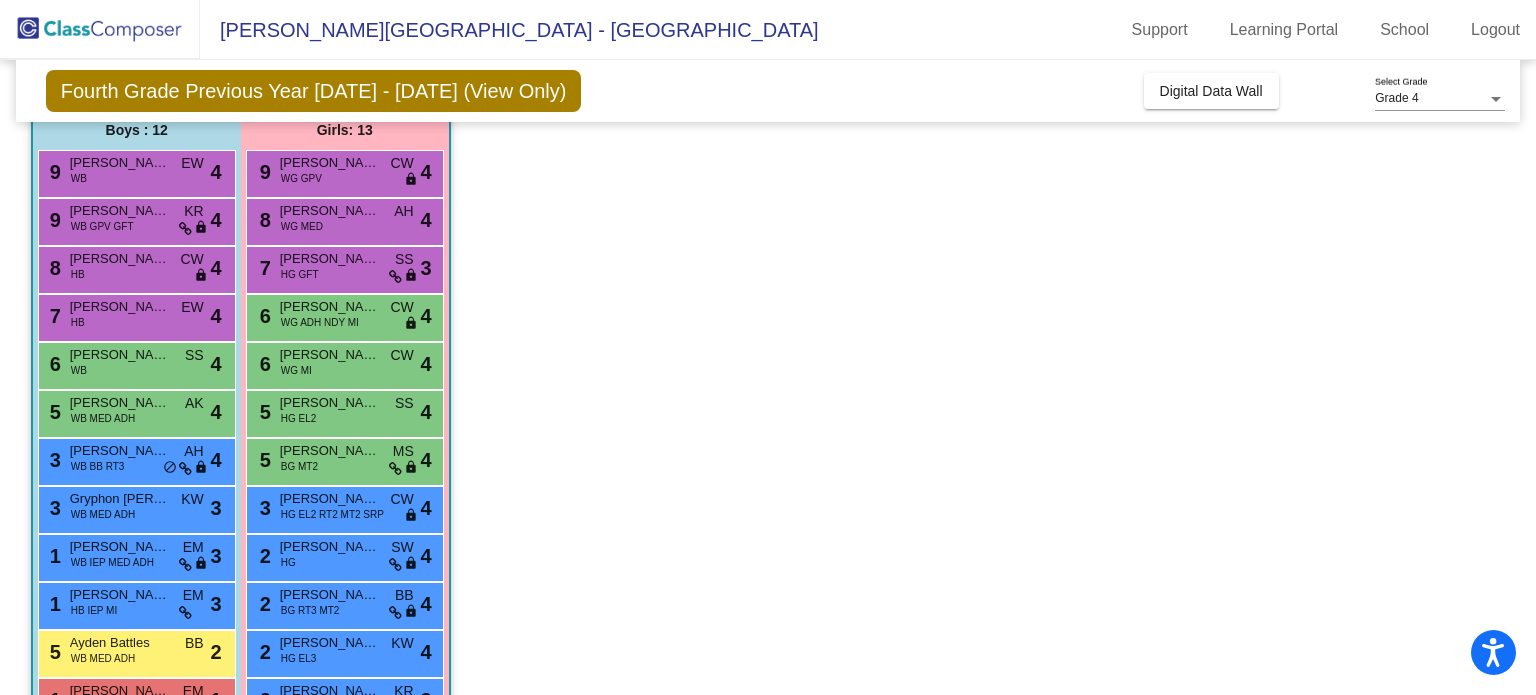 click on "[PERSON_NAME] [PERSON_NAME]" at bounding box center (120, 691) 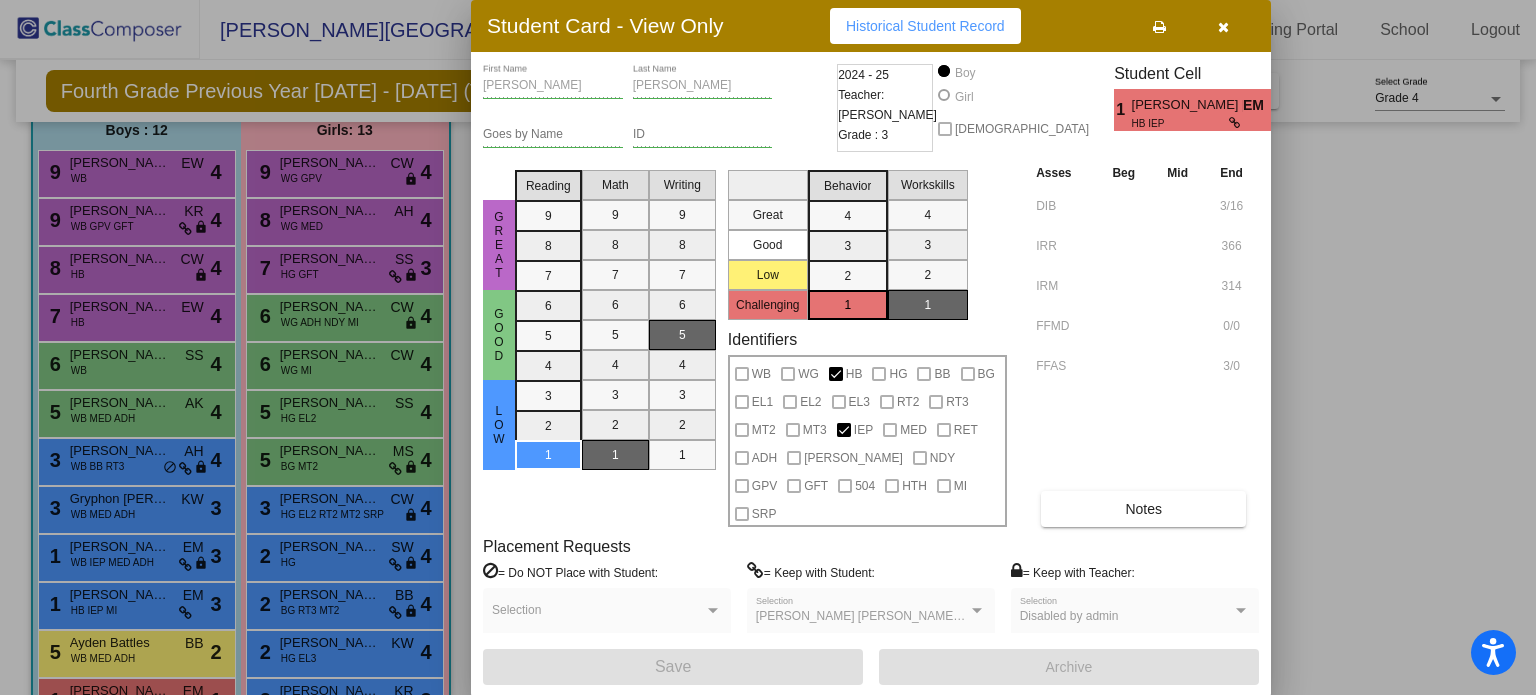 click at bounding box center [768, 347] 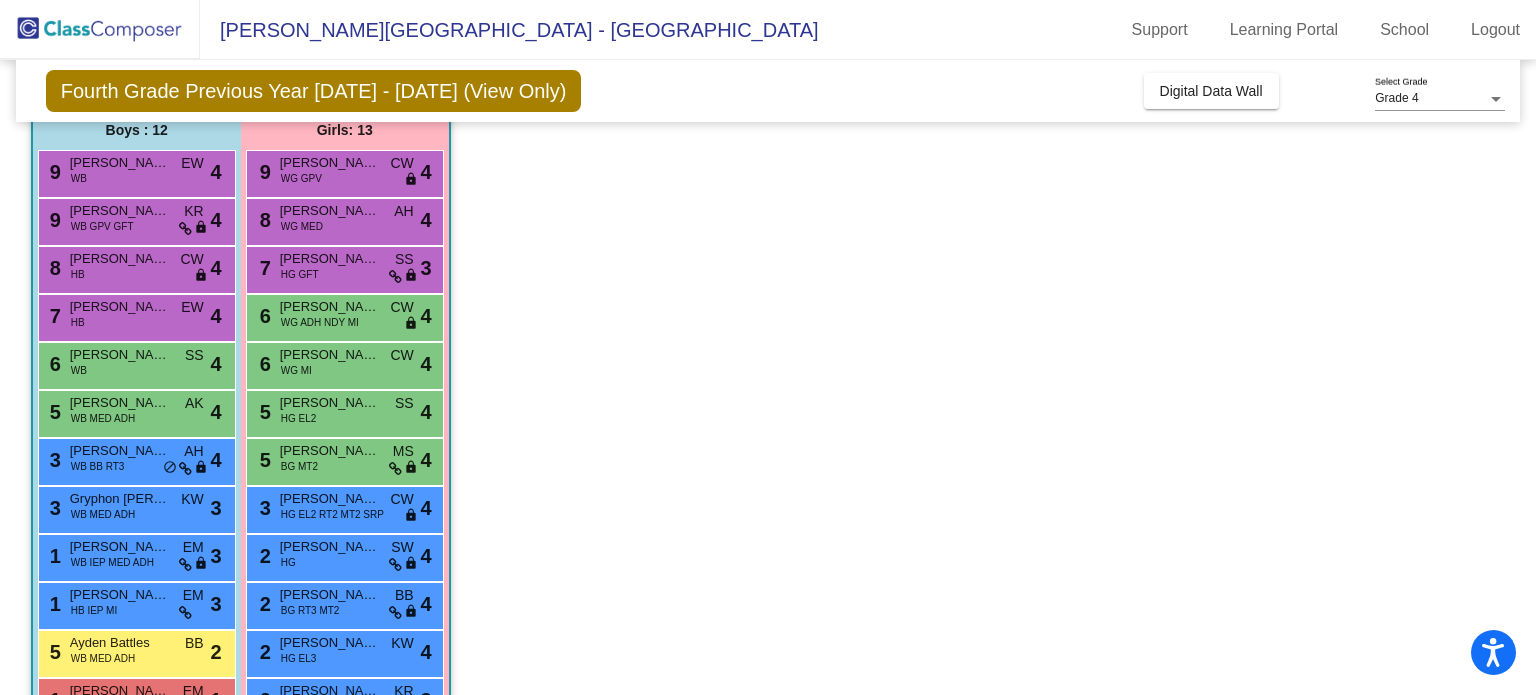click on "WB MED ADH" at bounding box center (103, 658) 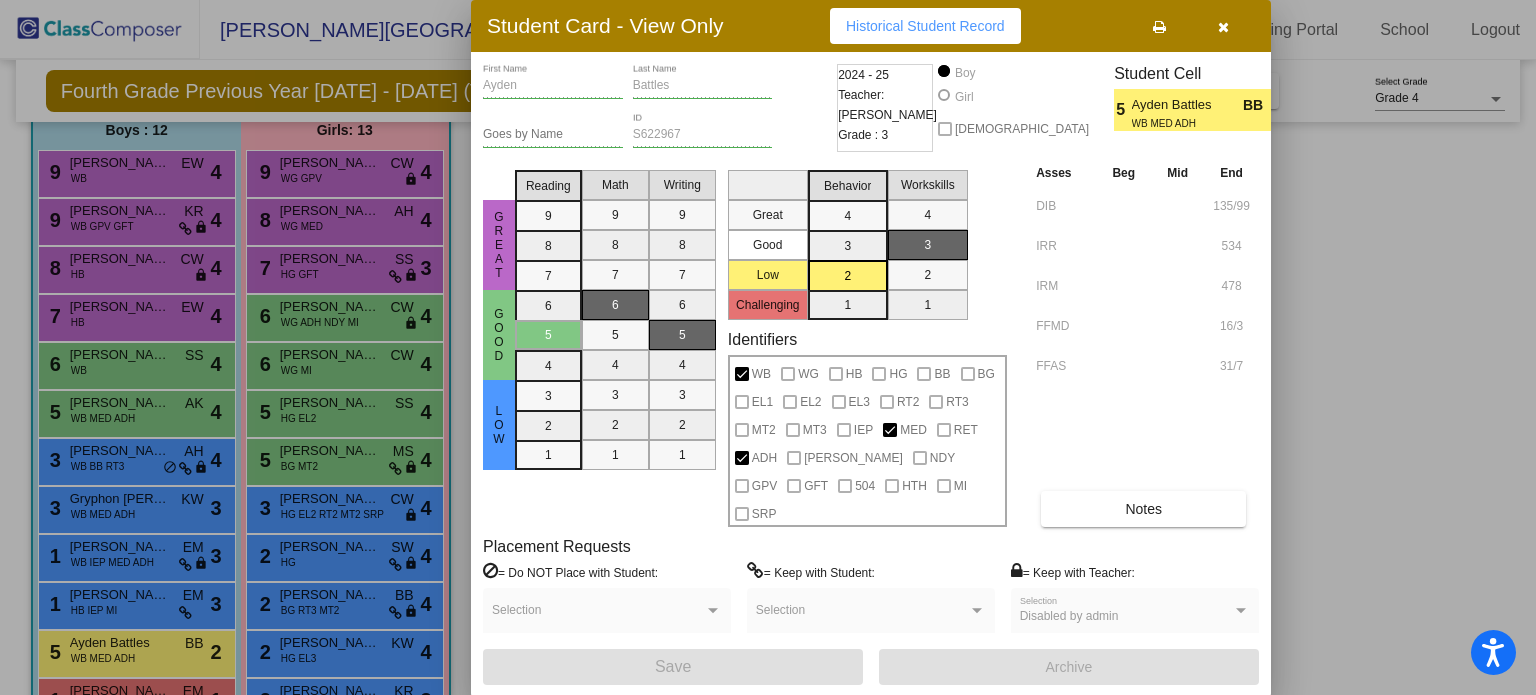 click at bounding box center [768, 347] 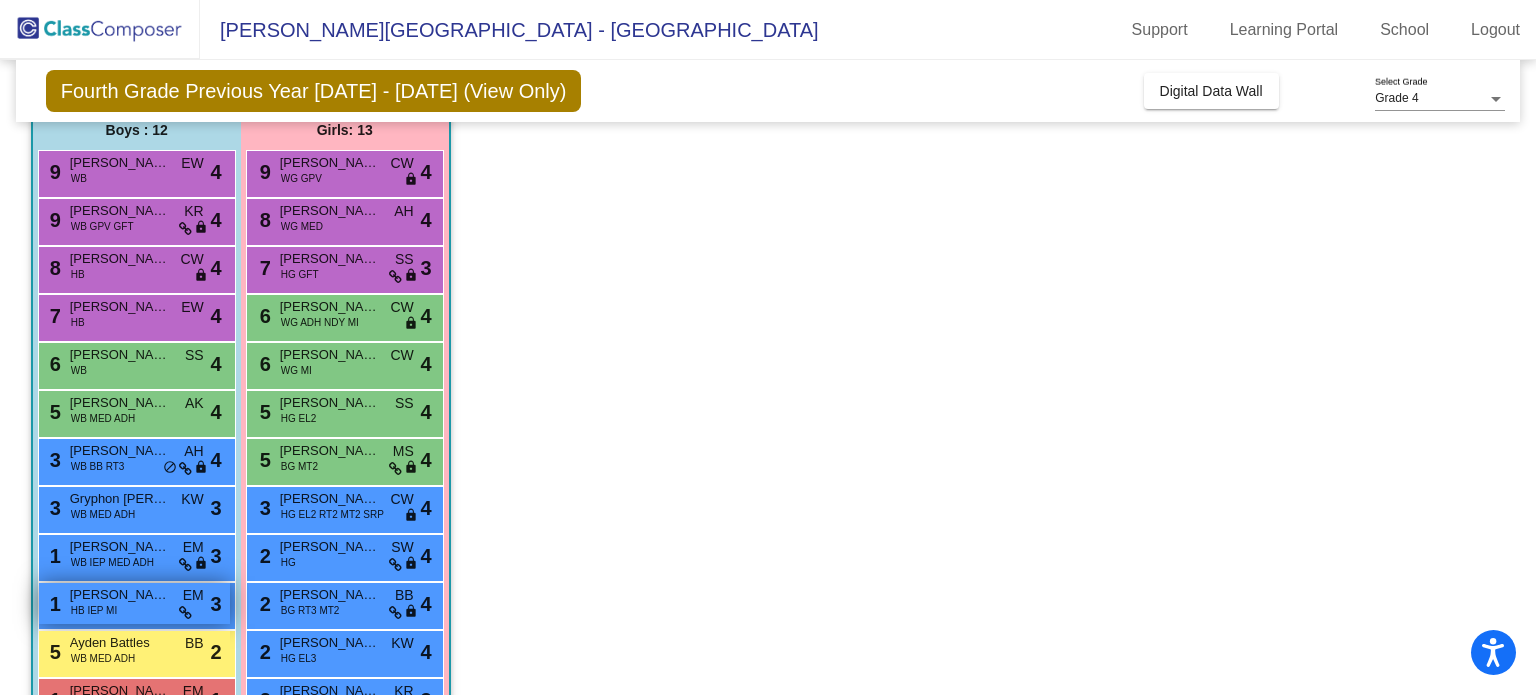 click on "[PERSON_NAME]" at bounding box center (120, 595) 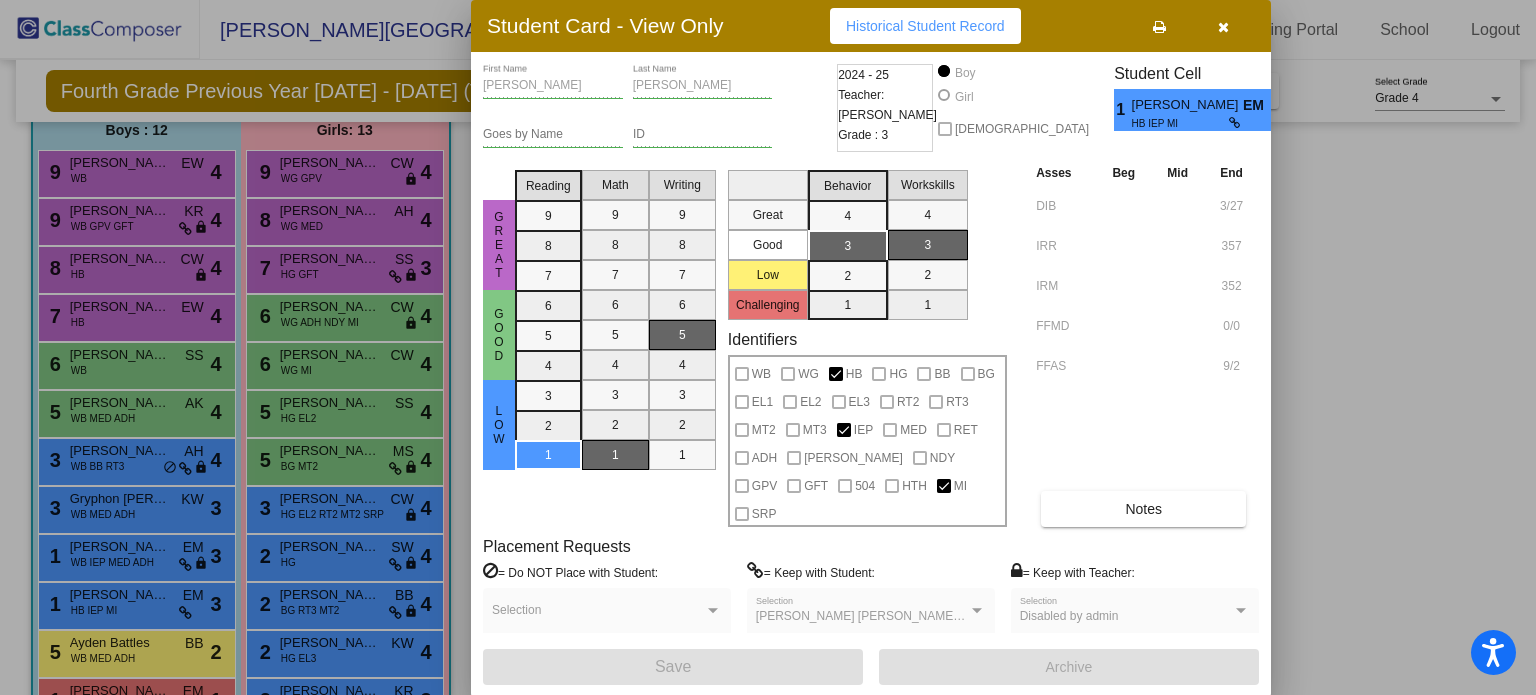 click at bounding box center (768, 347) 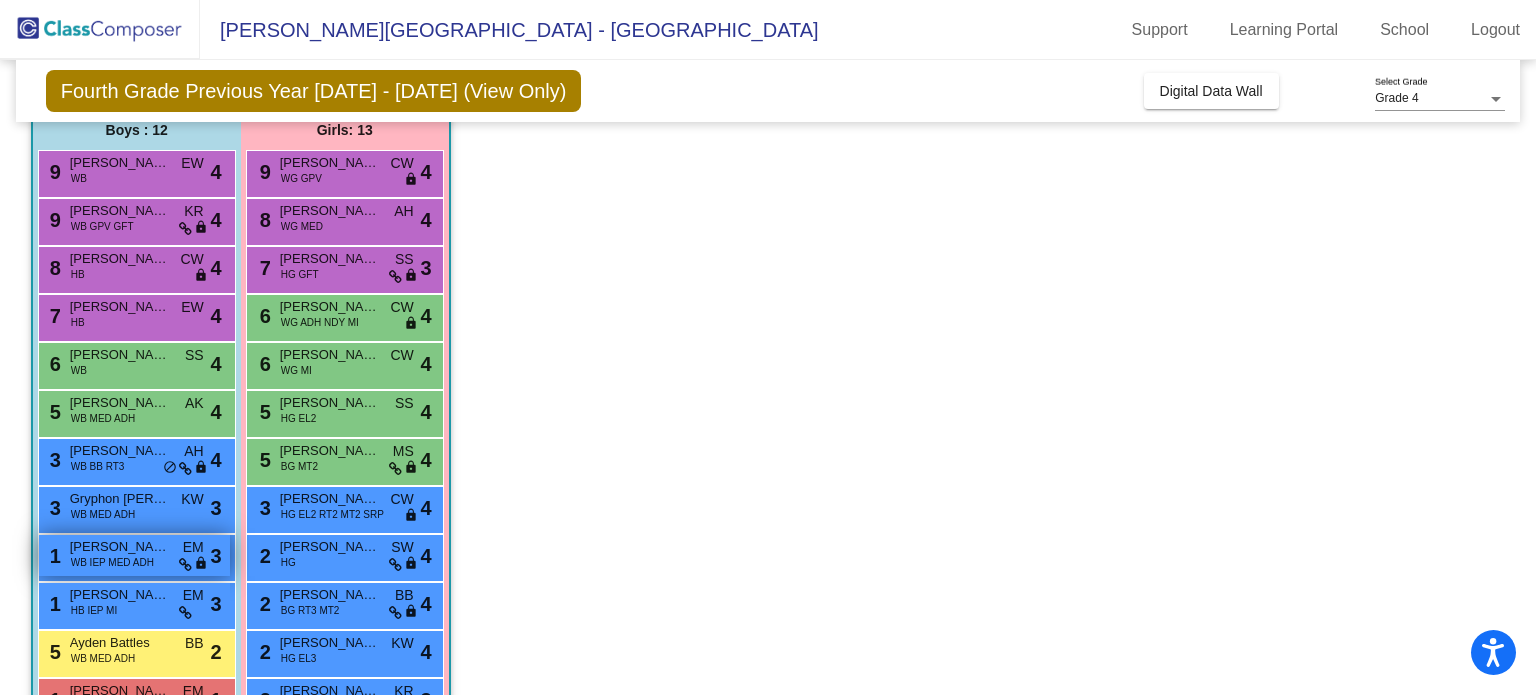 click on "WB IEP MED ADH" at bounding box center (112, 562) 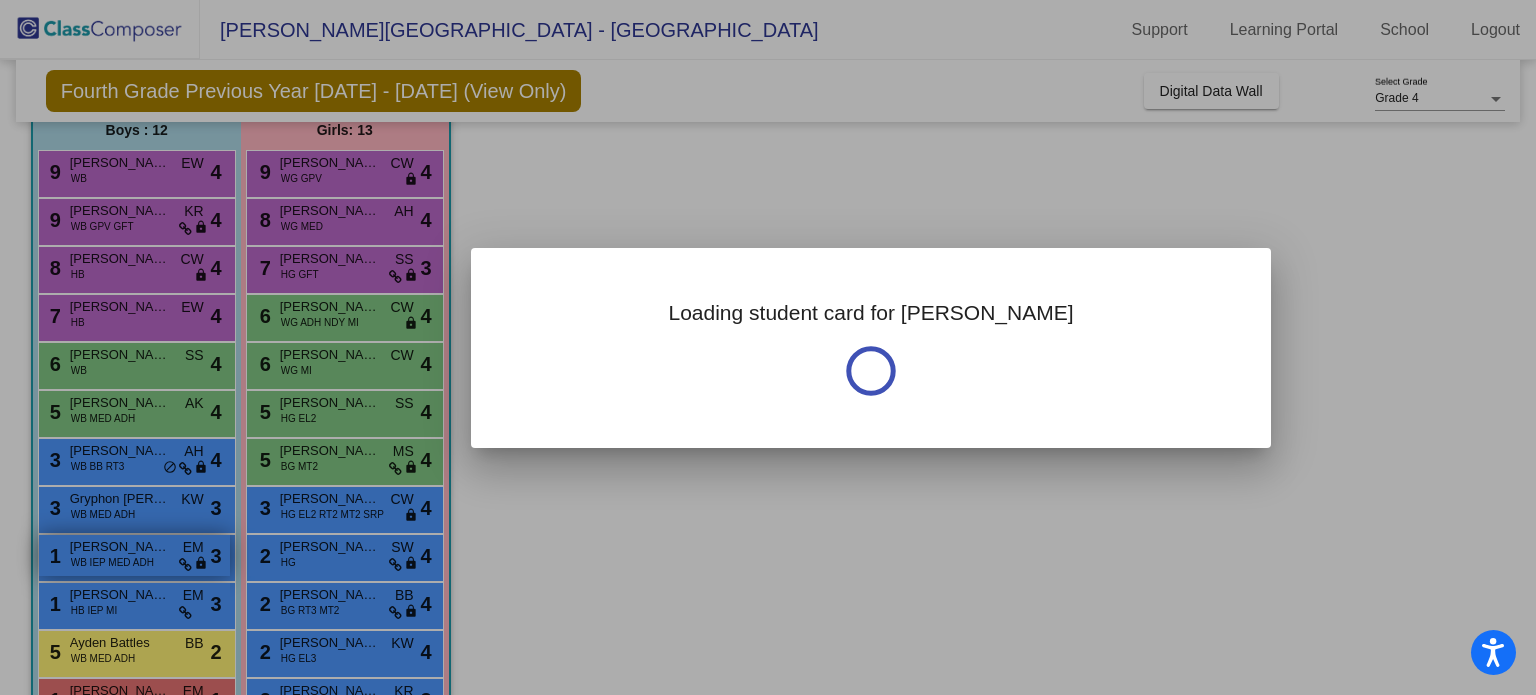 click at bounding box center (768, 347) 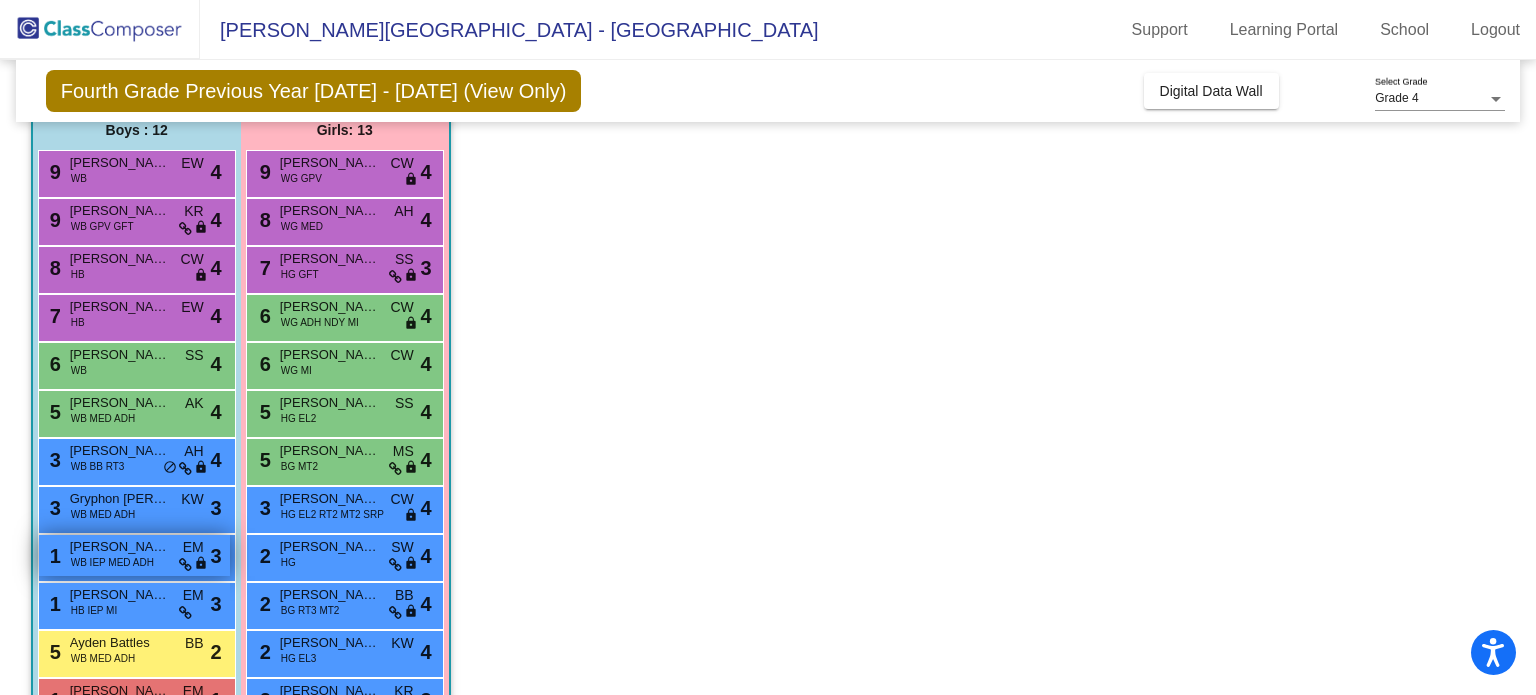 click on "WB IEP MED ADH" at bounding box center (112, 562) 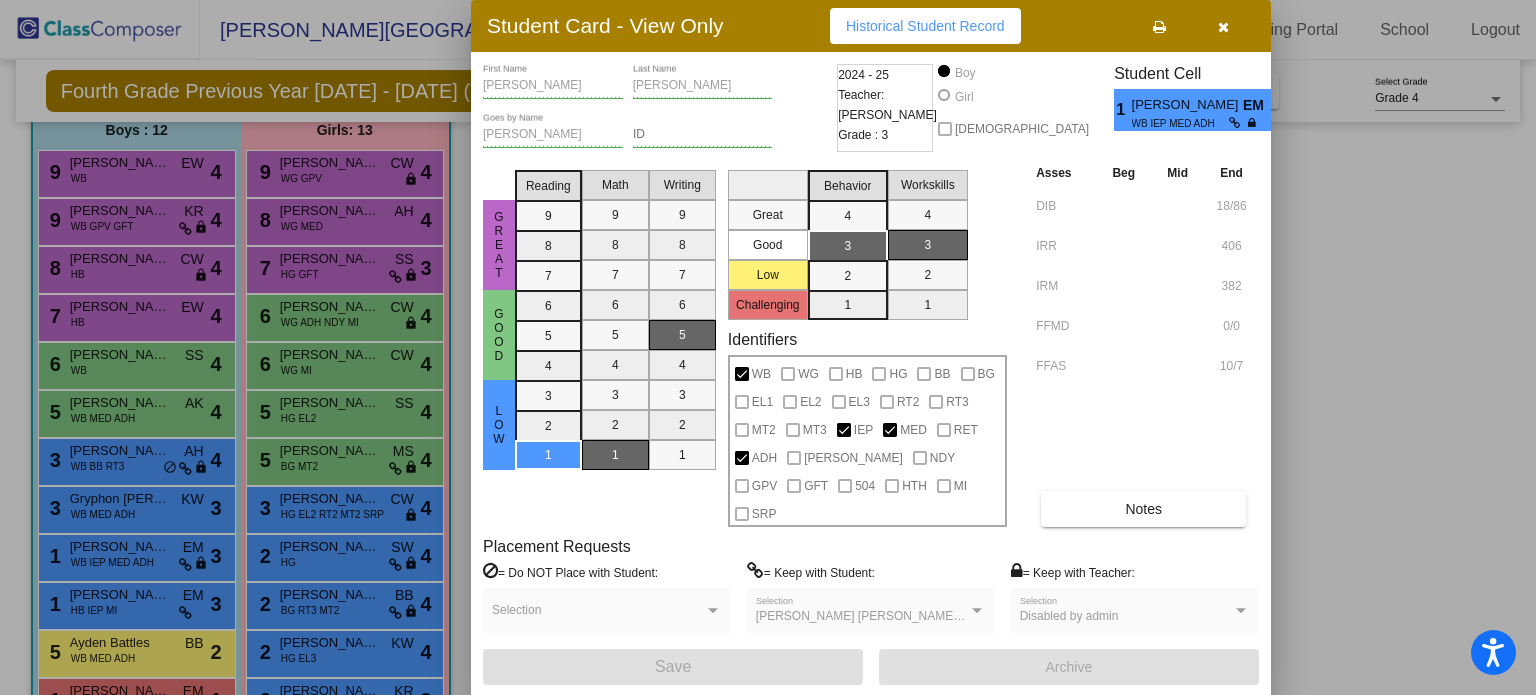 click at bounding box center (768, 347) 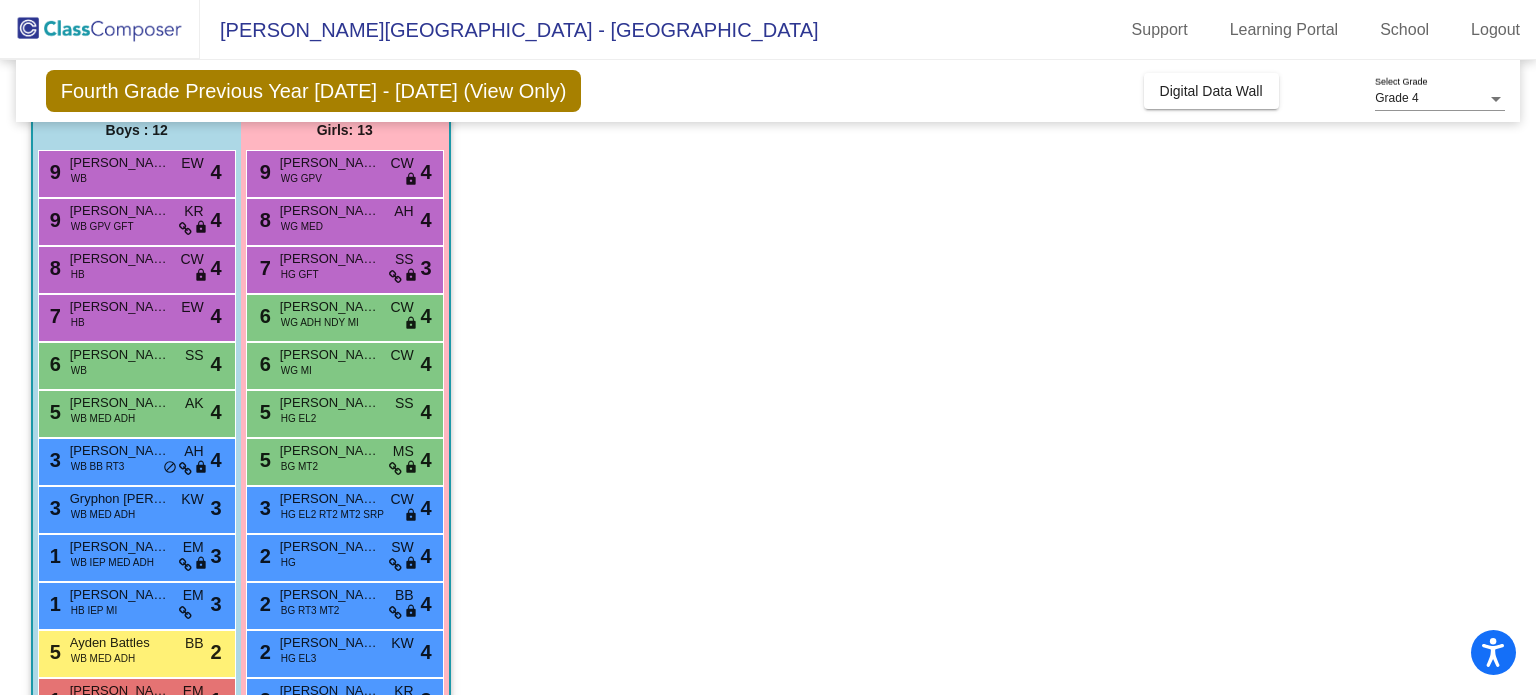 click on "1 [PERSON_NAME] [PERSON_NAME] WB IEP MED ADH EM lock do_not_disturb_alt 3" at bounding box center [134, 555] 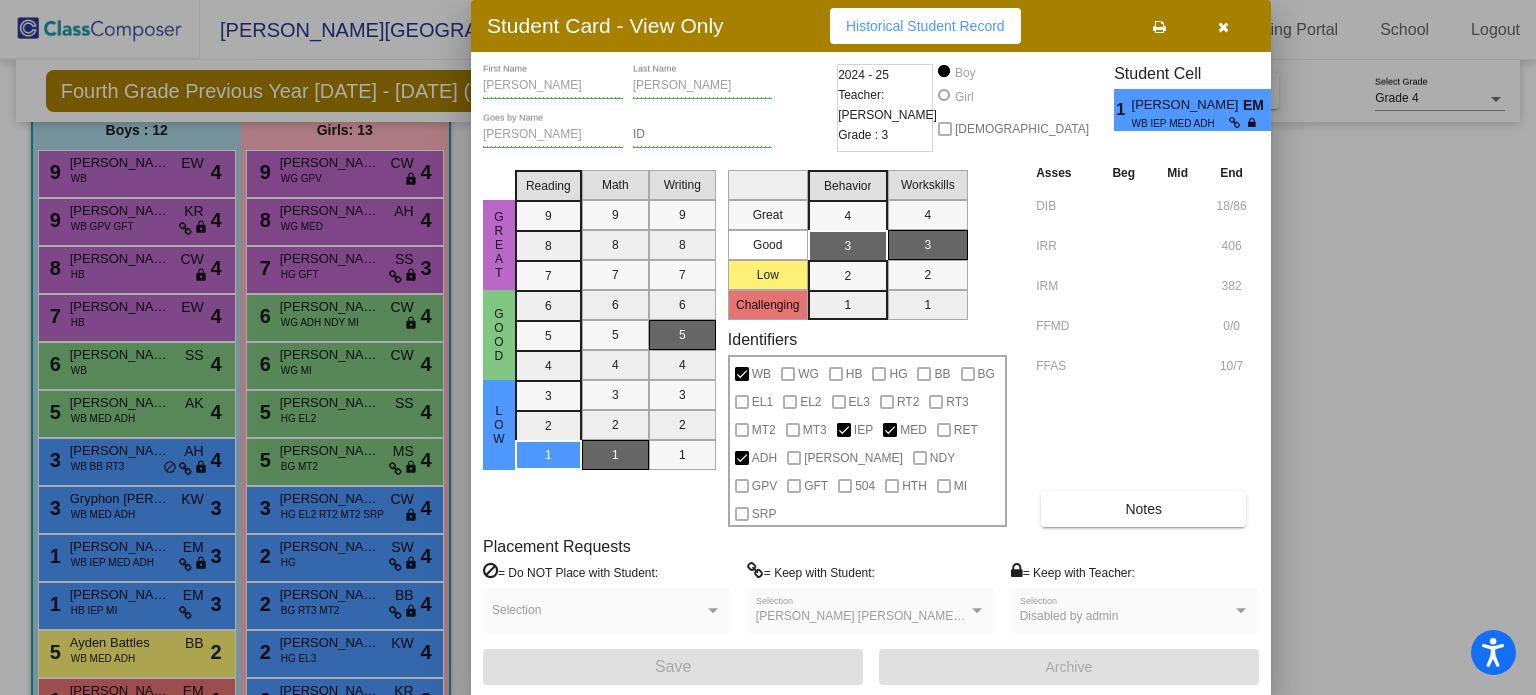 click at bounding box center (768, 347) 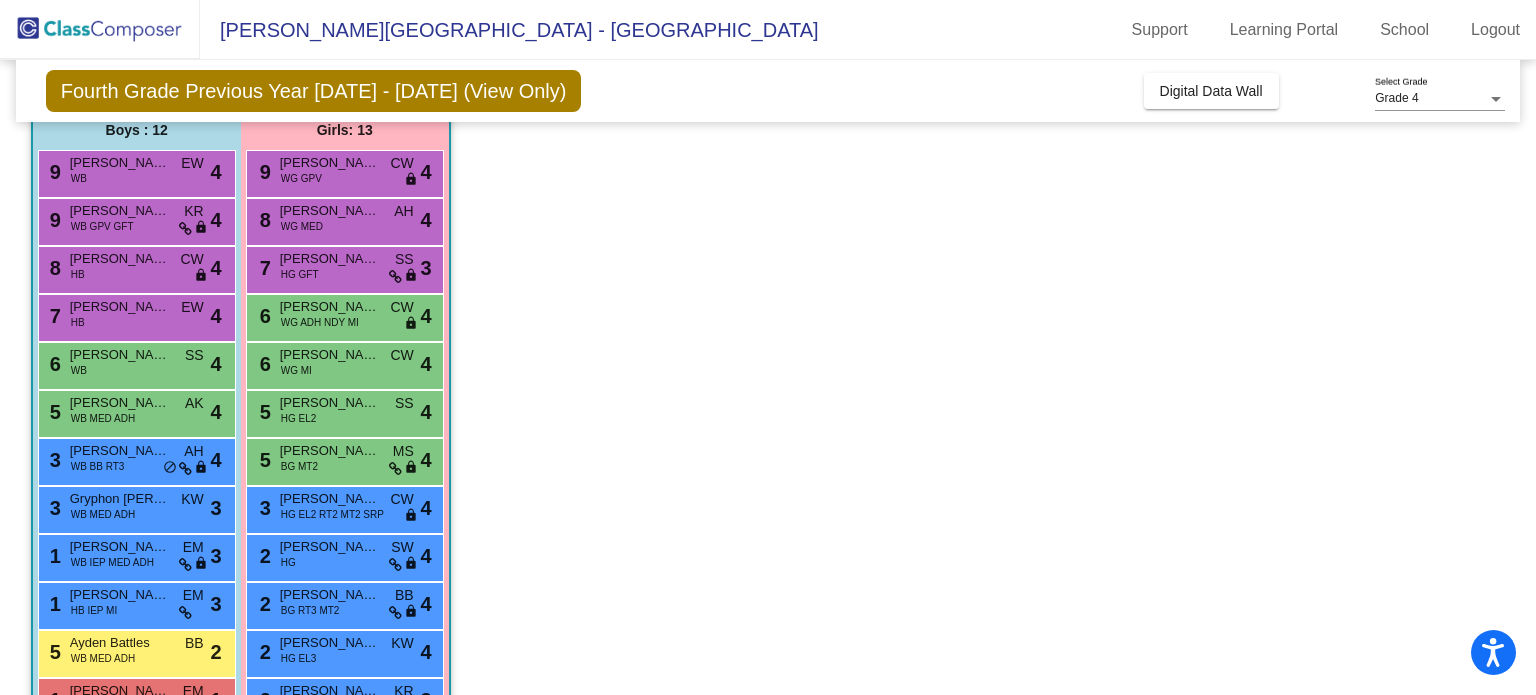 click on "[PERSON_NAME] [PERSON_NAME]" at bounding box center [120, 691] 